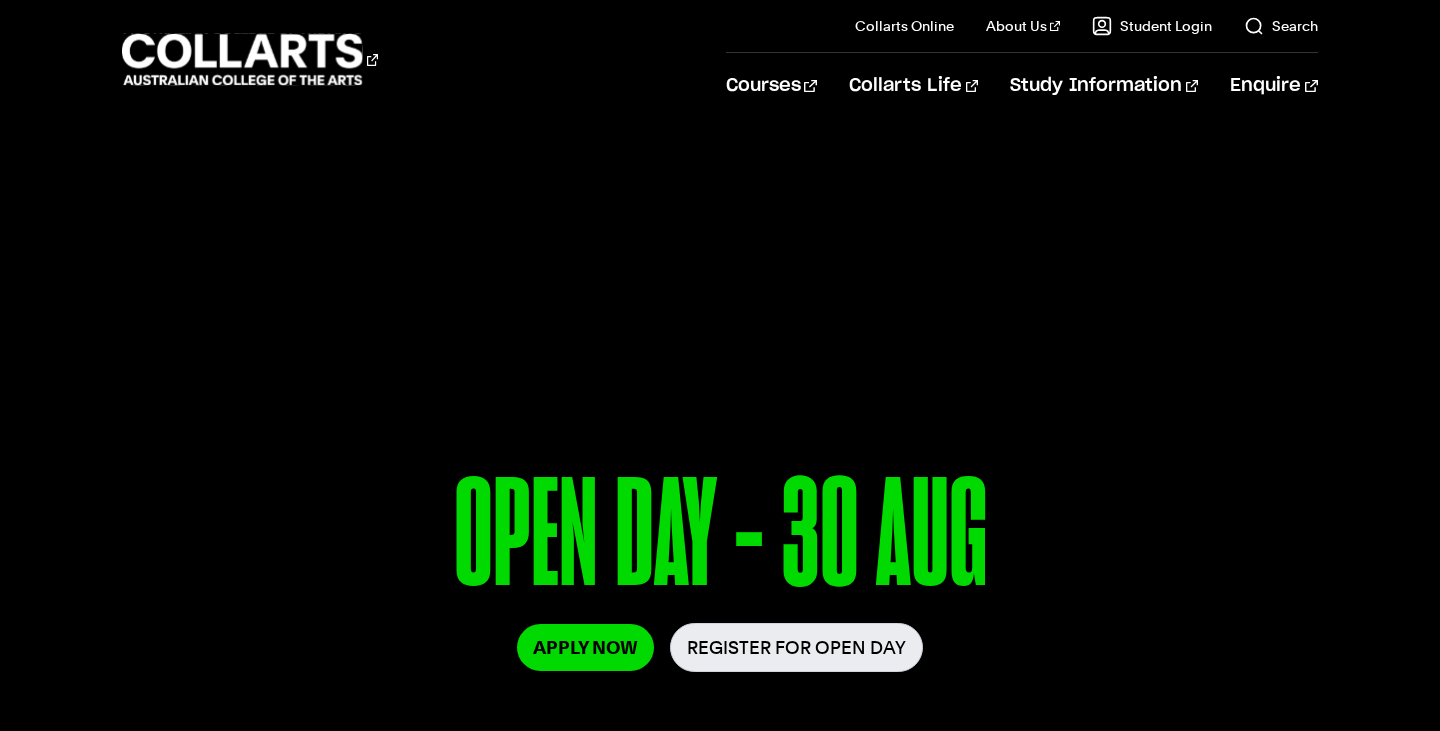 scroll, scrollTop: 0, scrollLeft: 0, axis: both 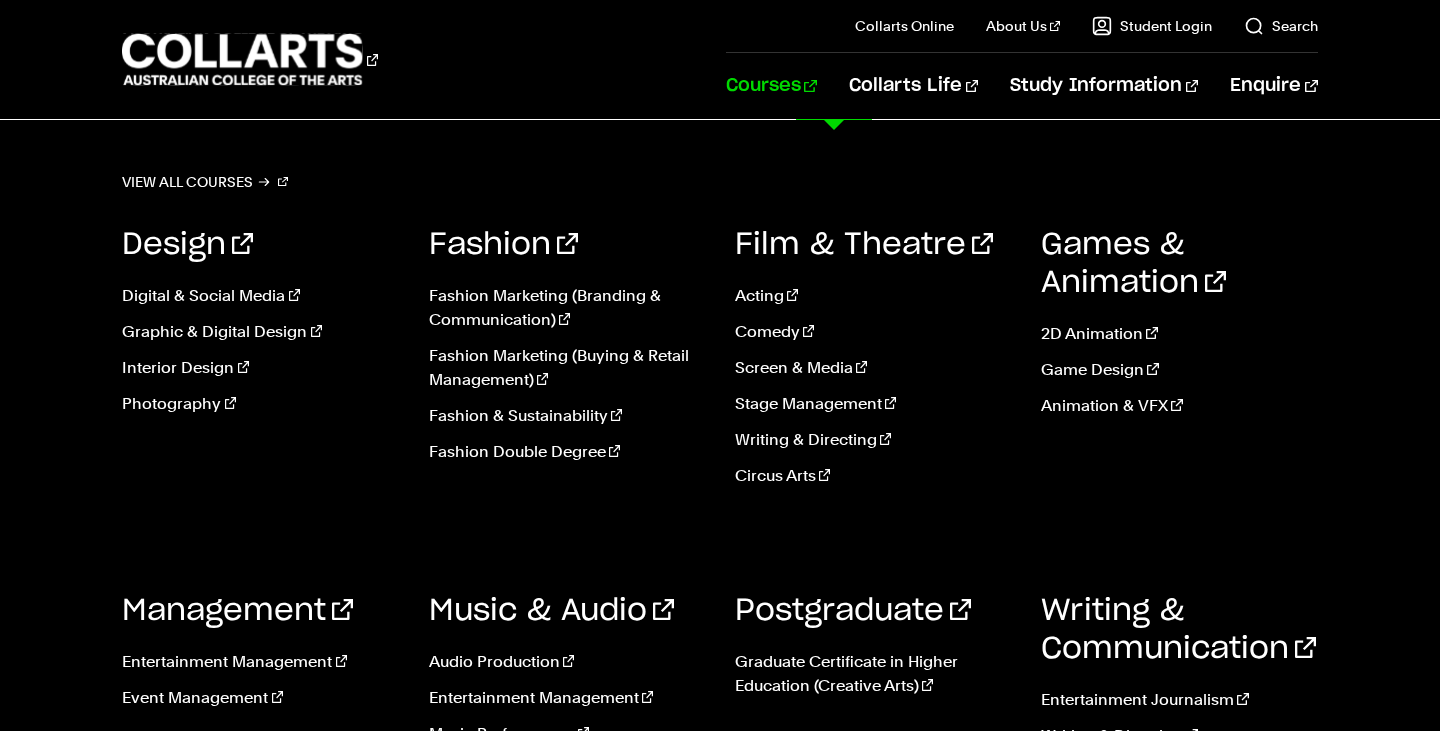 click on "Digital & Social Media
Graphic & Digital Design
Interior Design
Photography" at bounding box center (260, 356) 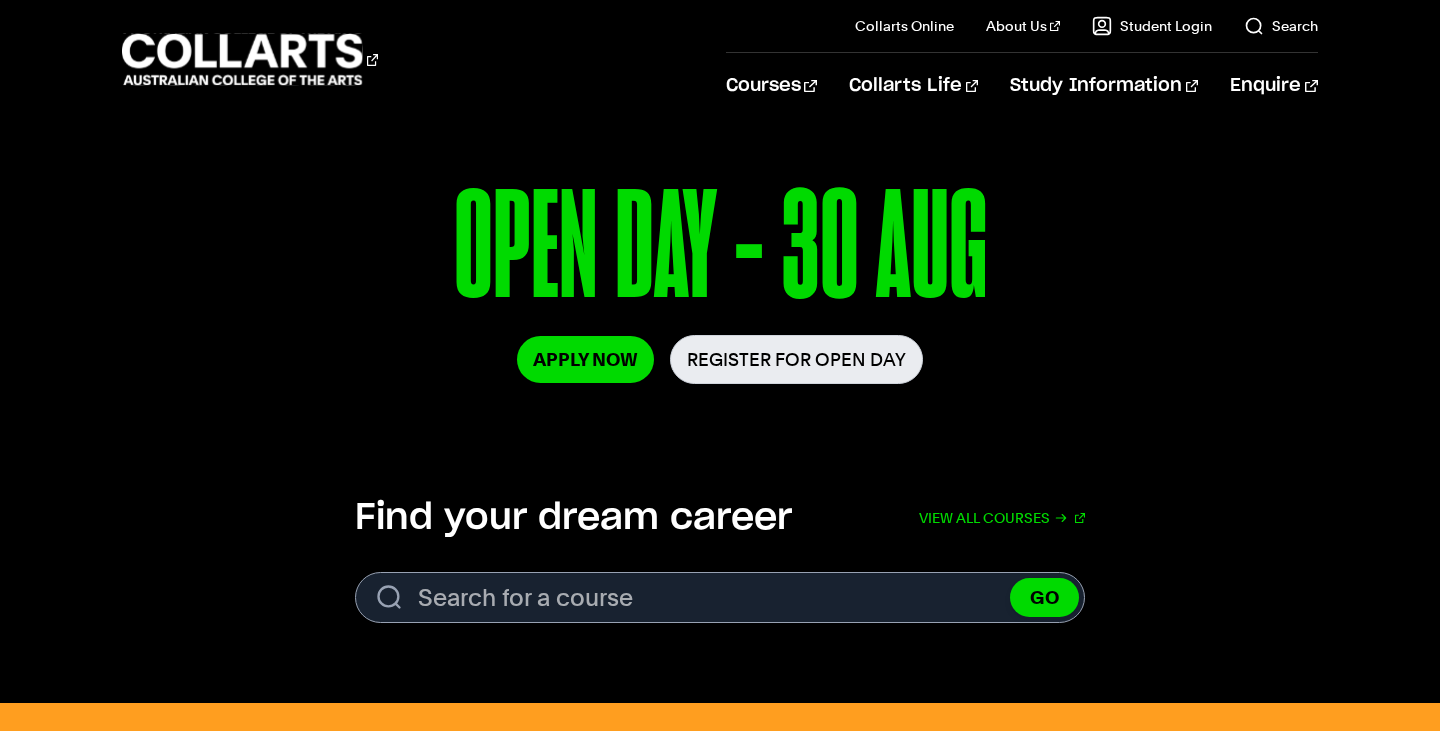 scroll, scrollTop: 0, scrollLeft: 0, axis: both 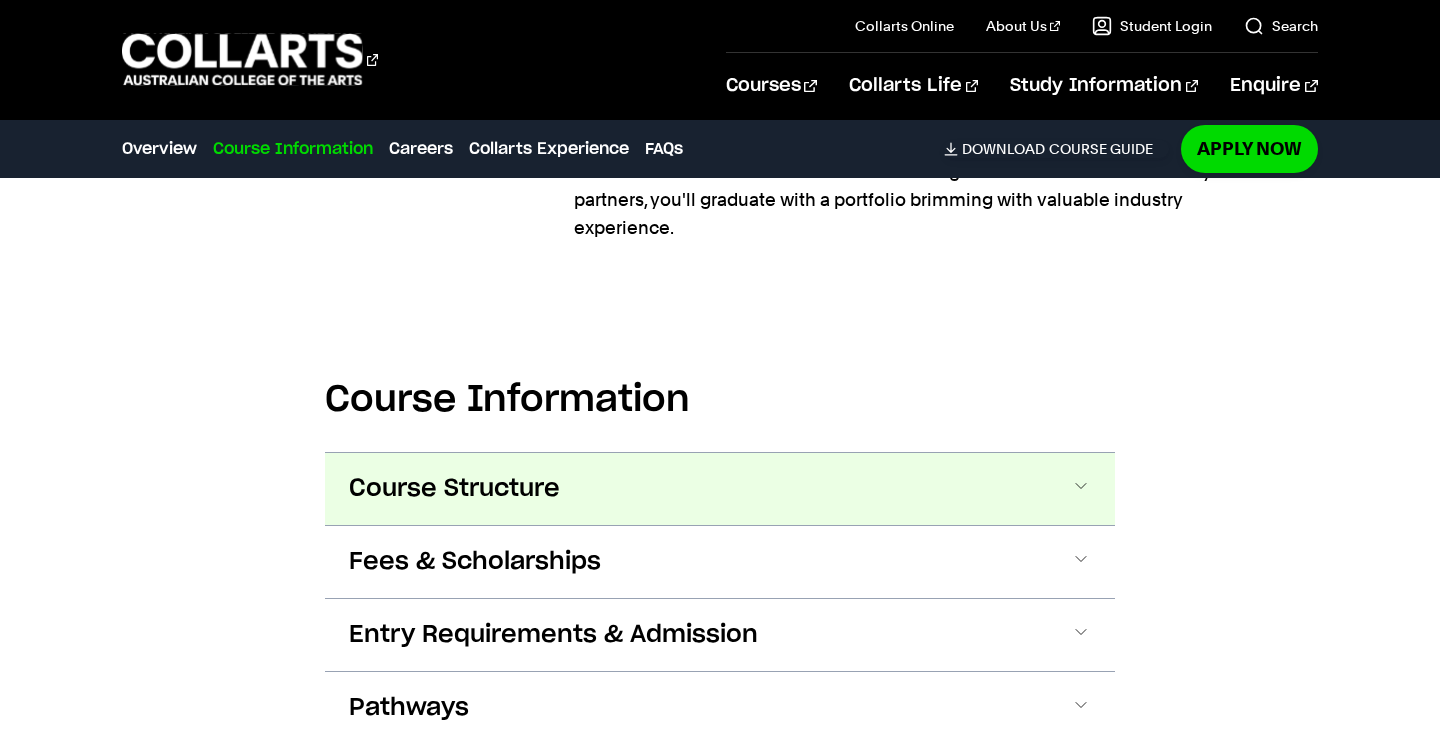 click on "Course Structure" at bounding box center [720, 489] 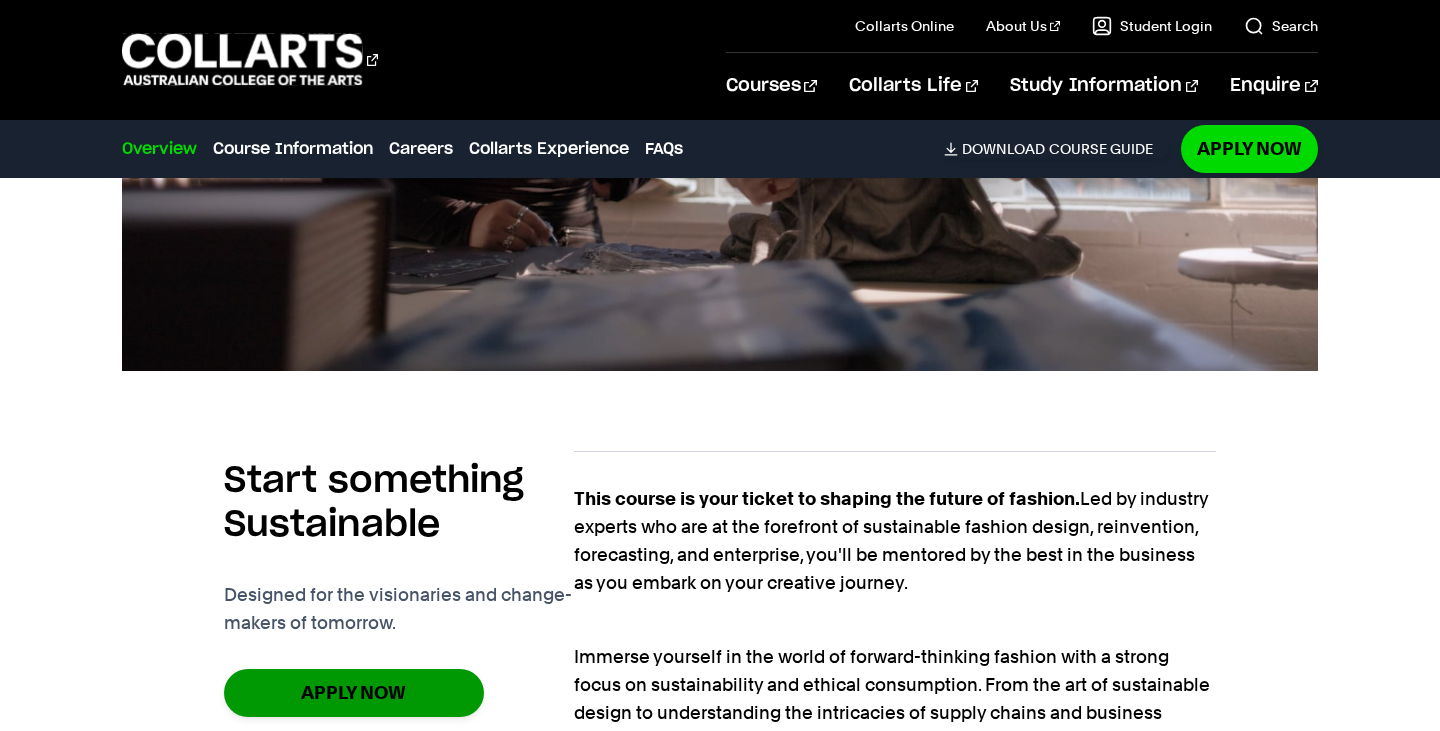 scroll, scrollTop: 660, scrollLeft: 0, axis: vertical 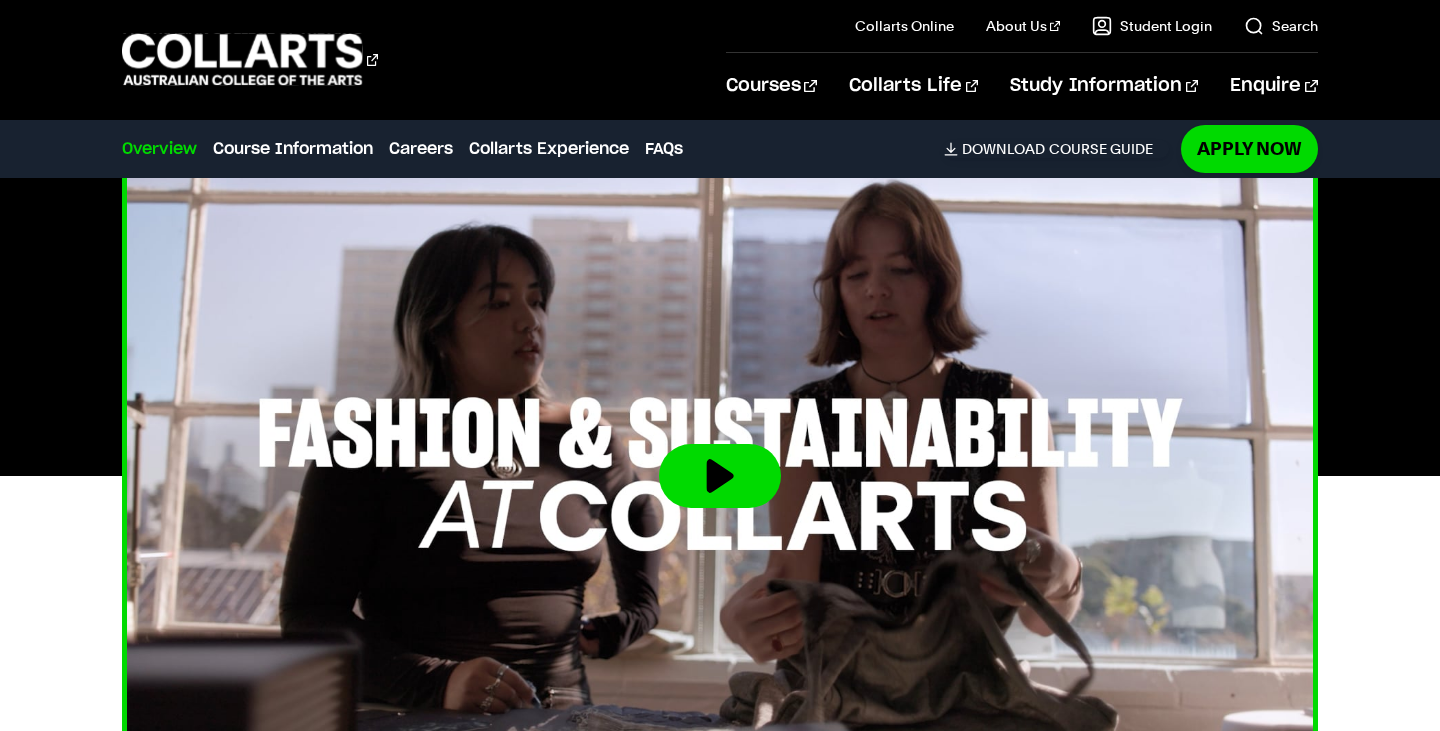 click at bounding box center (720, 476) 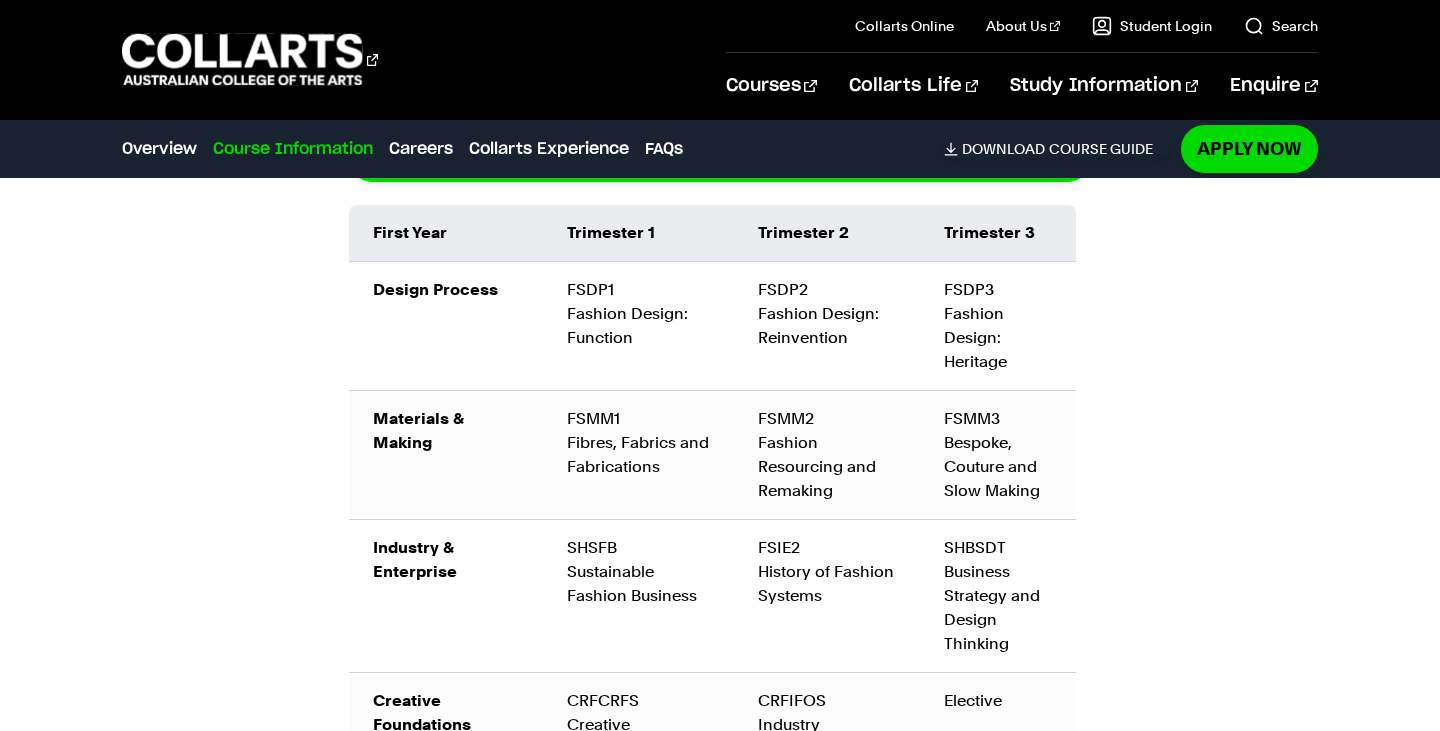 scroll, scrollTop: 2381, scrollLeft: 0, axis: vertical 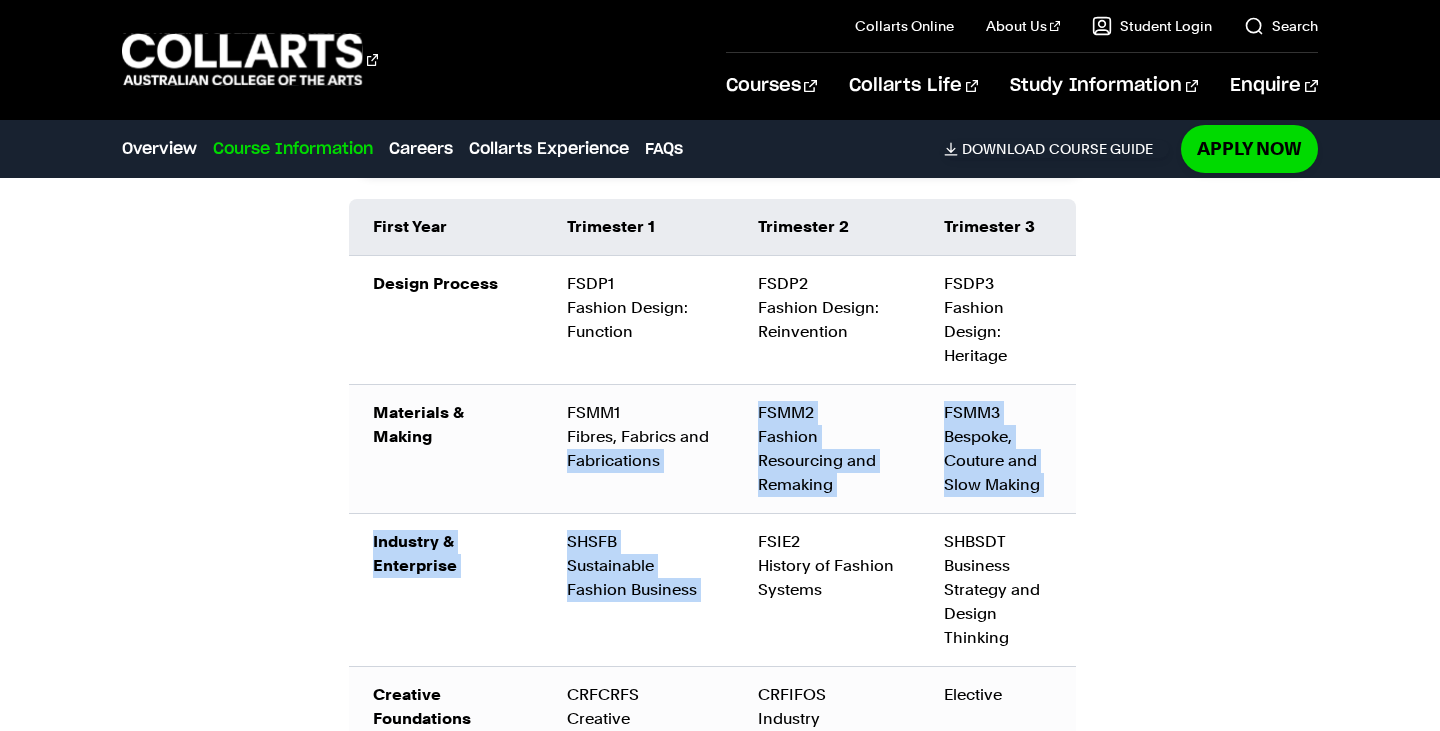 drag, startPoint x: 563, startPoint y: 465, endPoint x: 855, endPoint y: 520, distance: 297.13464 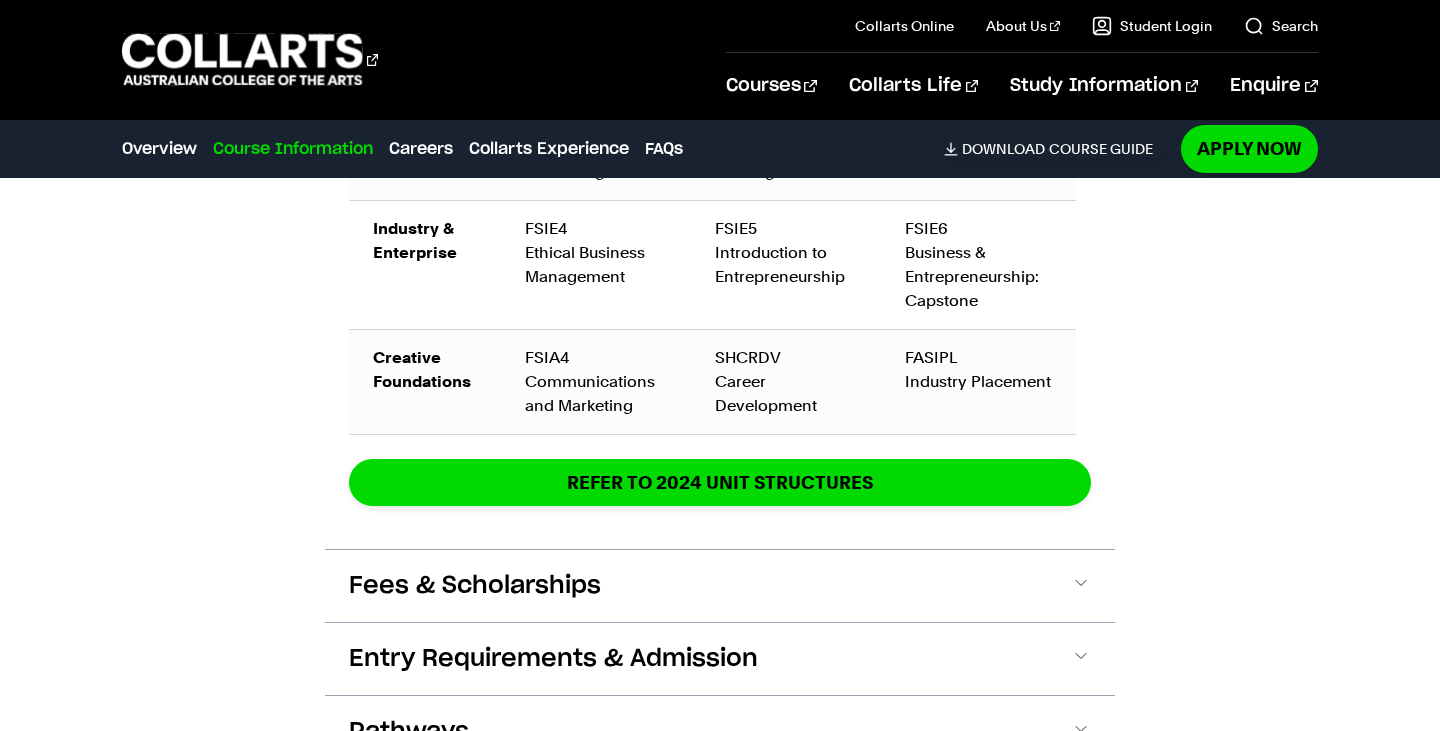 scroll, scrollTop: 3752, scrollLeft: 0, axis: vertical 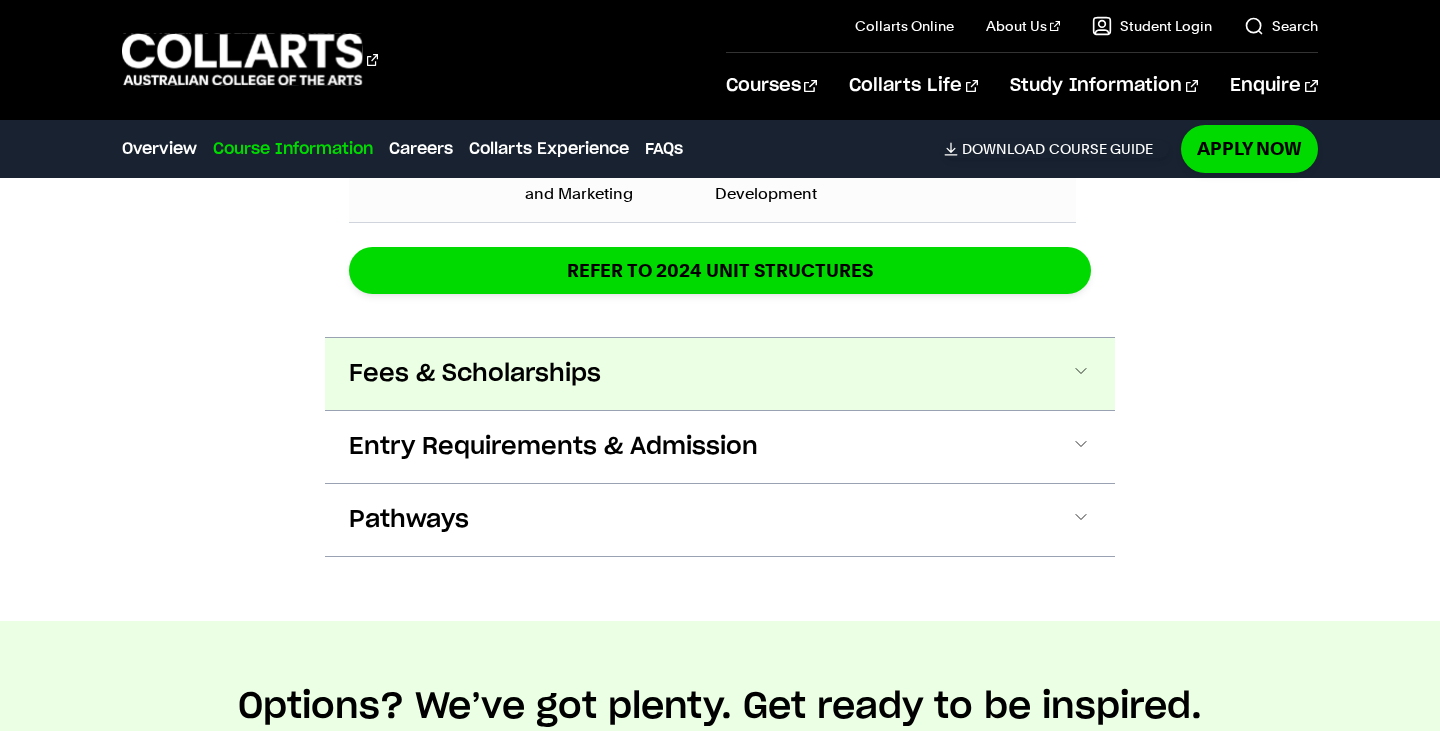 click on "Fees & Scholarships" at bounding box center (475, 374) 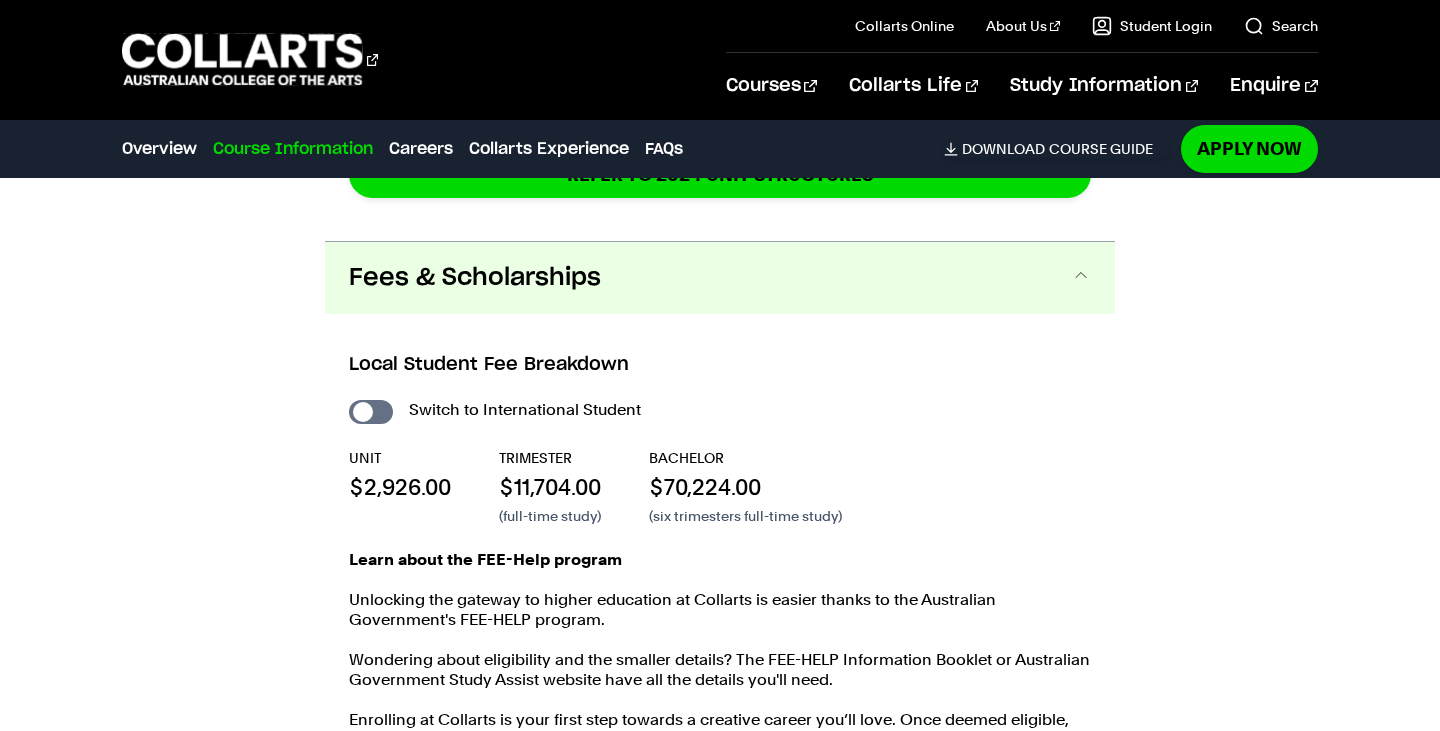scroll, scrollTop: 3661, scrollLeft: 0, axis: vertical 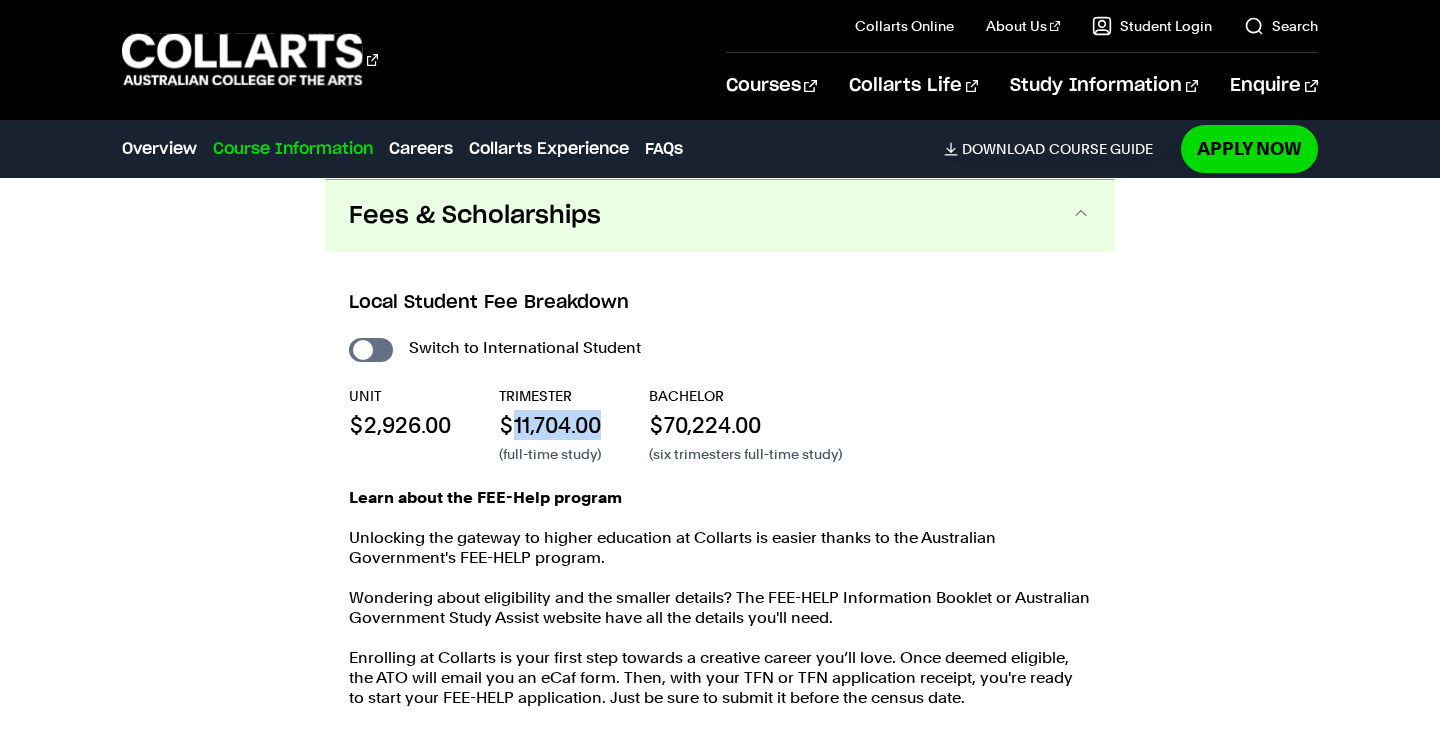 drag, startPoint x: 518, startPoint y: 419, endPoint x: 610, endPoint y: 429, distance: 92.541885 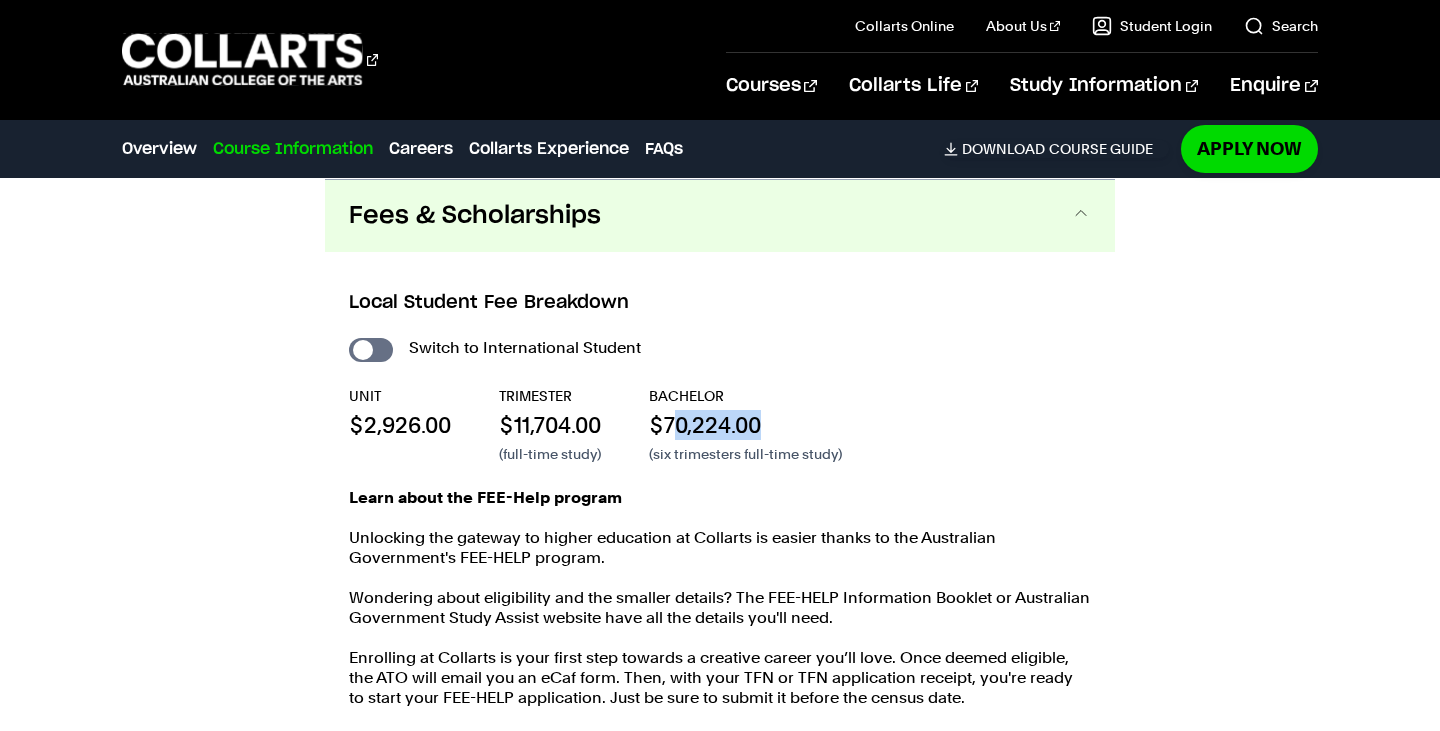 drag, startPoint x: 678, startPoint y: 429, endPoint x: 807, endPoint y: 430, distance: 129.00388 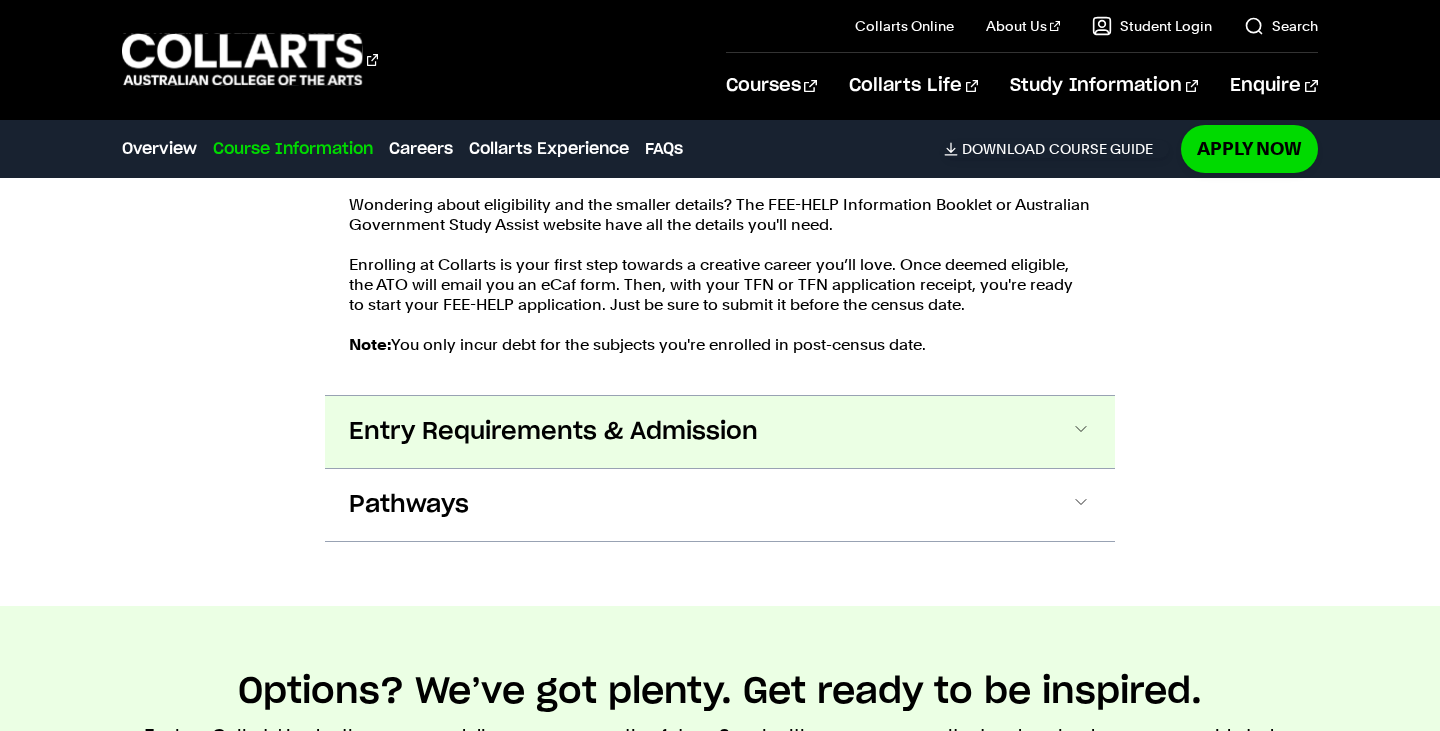 click on "Entry Requirements & Admission" at bounding box center [720, 432] 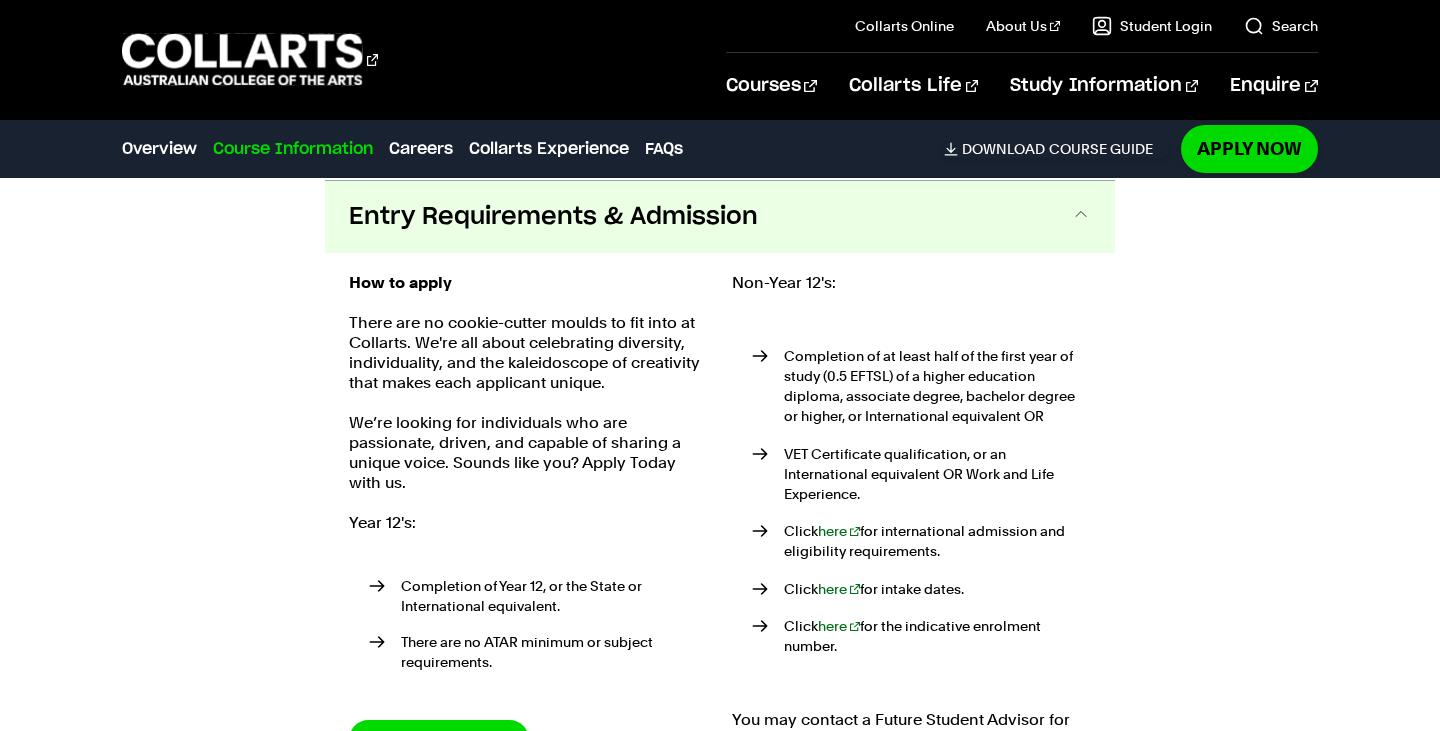 scroll, scrollTop: 4270, scrollLeft: 0, axis: vertical 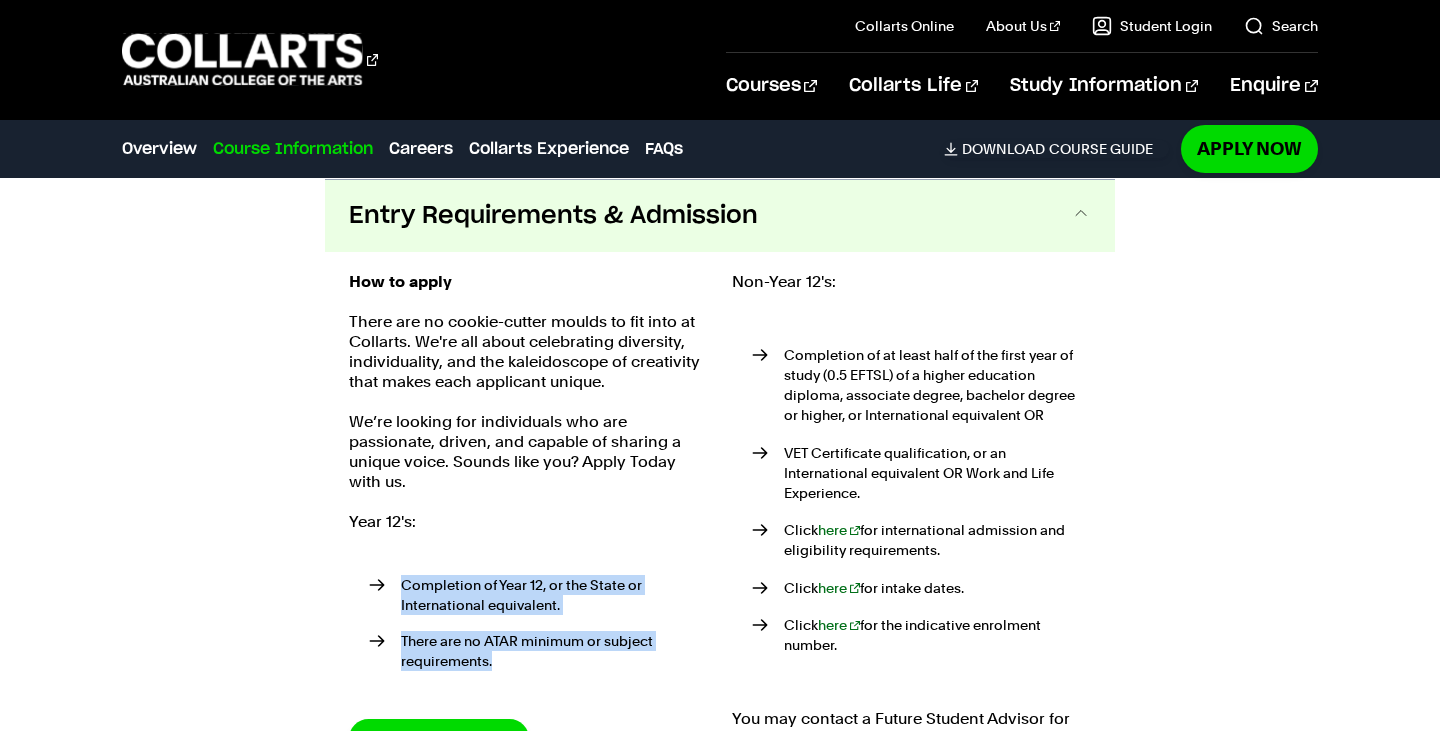 drag, startPoint x: 376, startPoint y: 583, endPoint x: 492, endPoint y: 662, distance: 140.34601 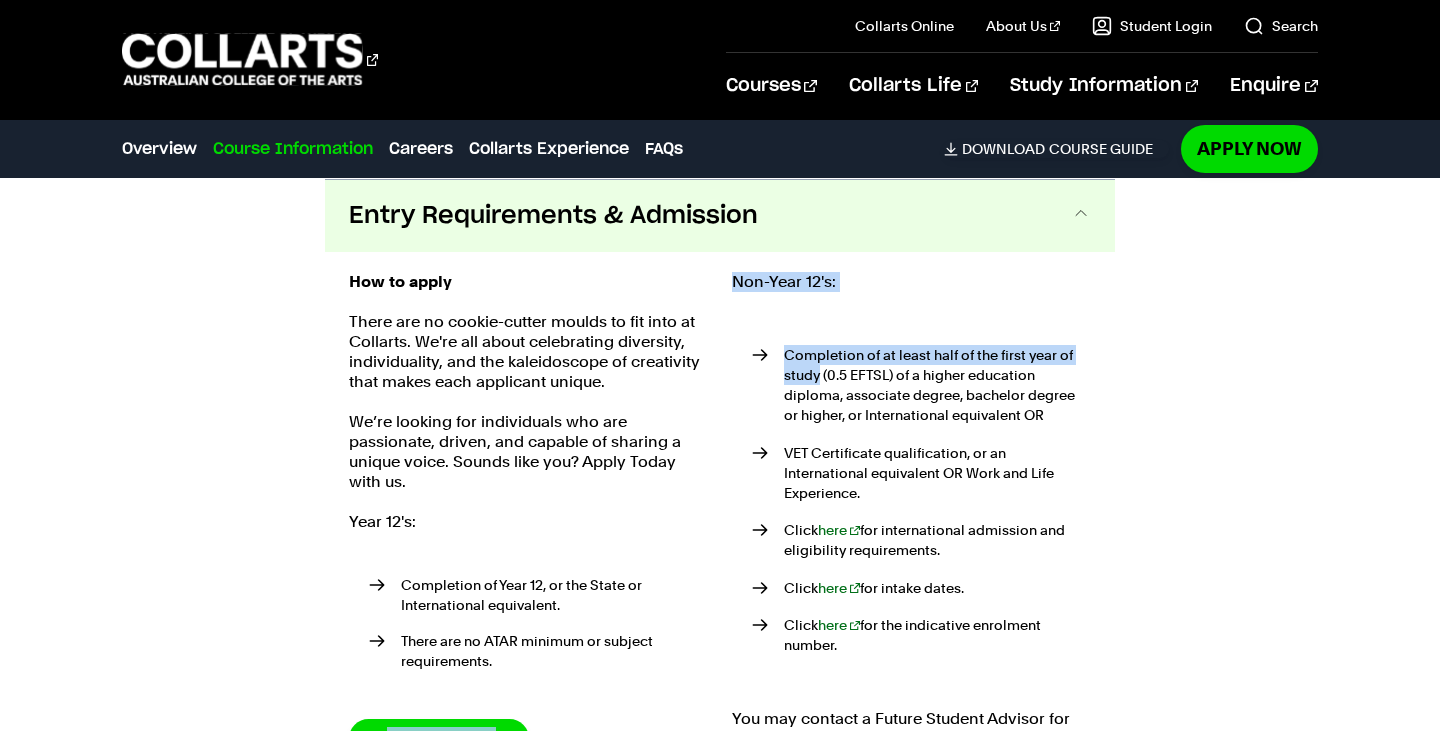 drag, startPoint x: 492, startPoint y: 662, endPoint x: 811, endPoint y: 370, distance: 432.46387 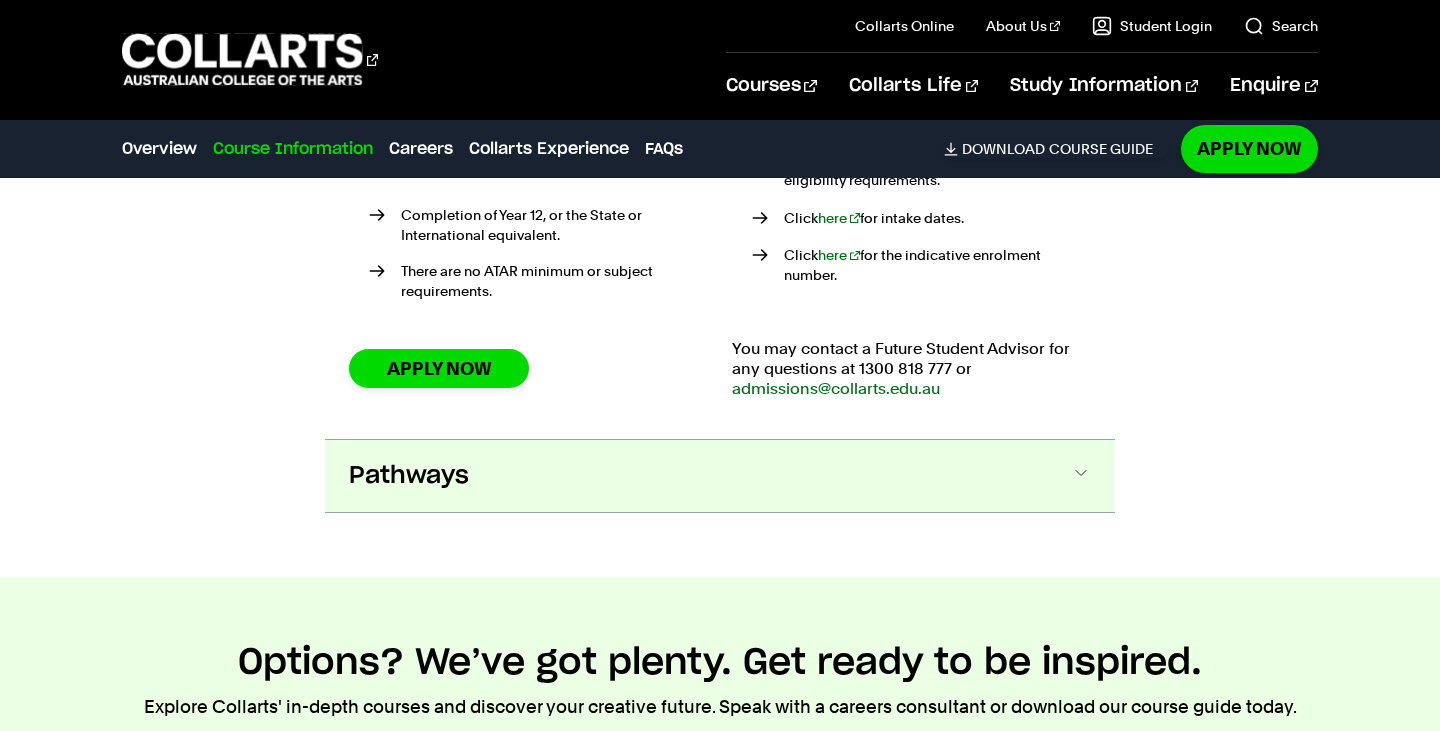 click on "Pathways" at bounding box center [720, 476] 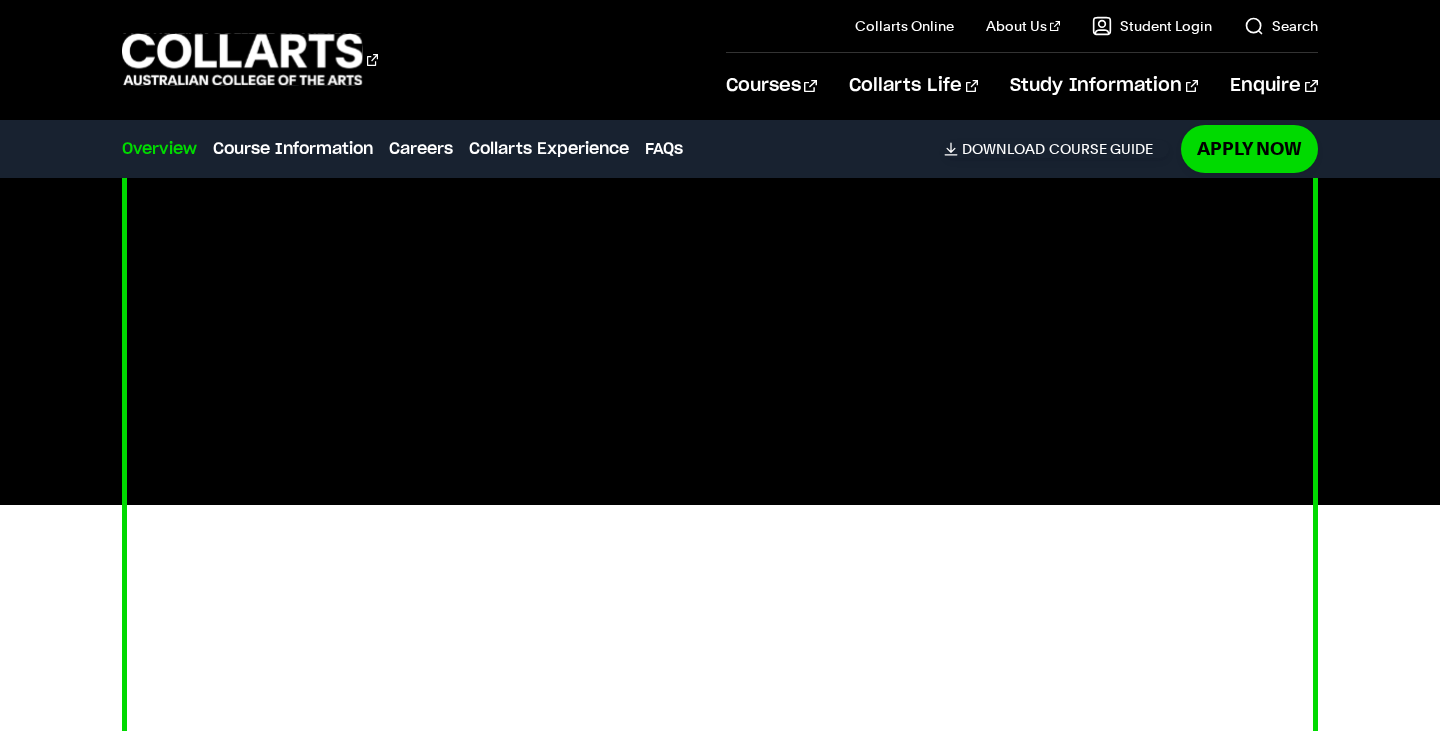 scroll, scrollTop: 636, scrollLeft: 0, axis: vertical 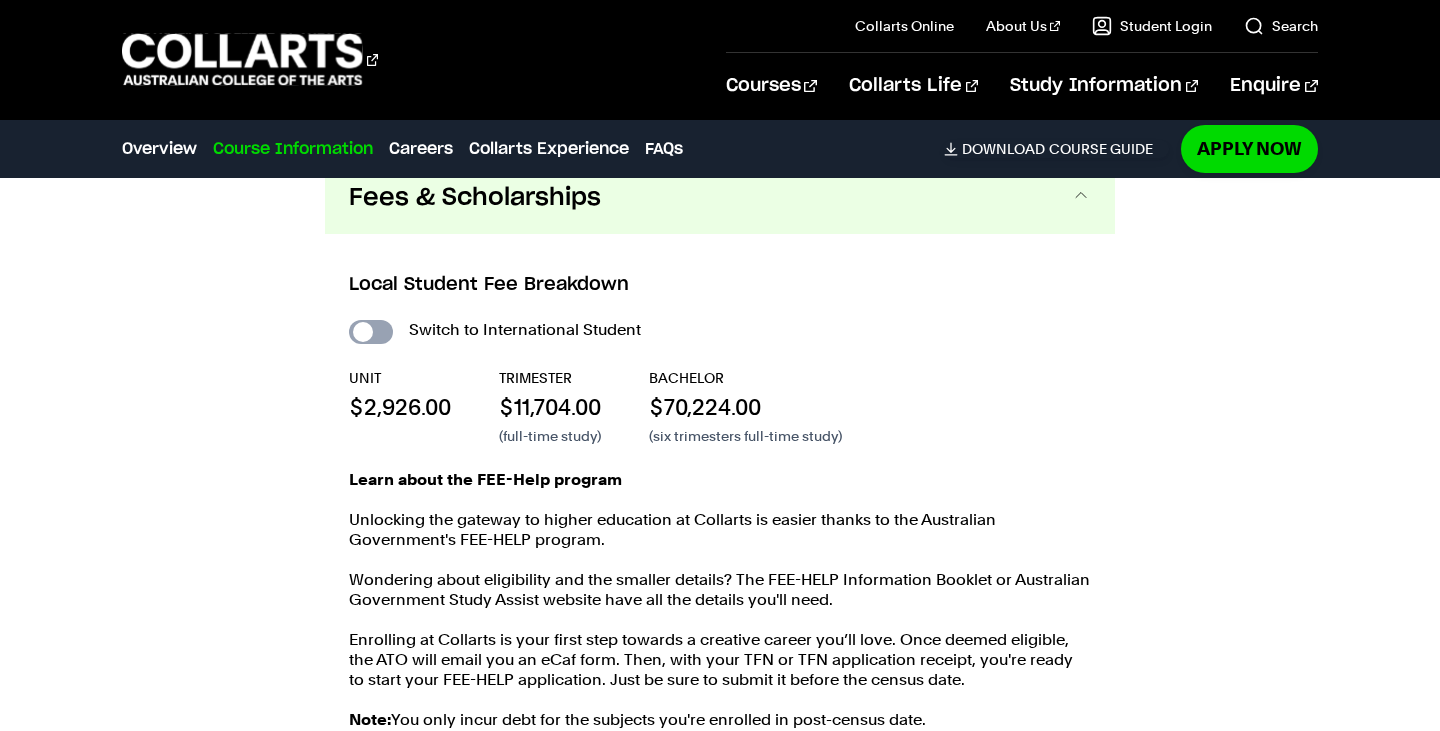 click on "International Student" at bounding box center [371, 332] 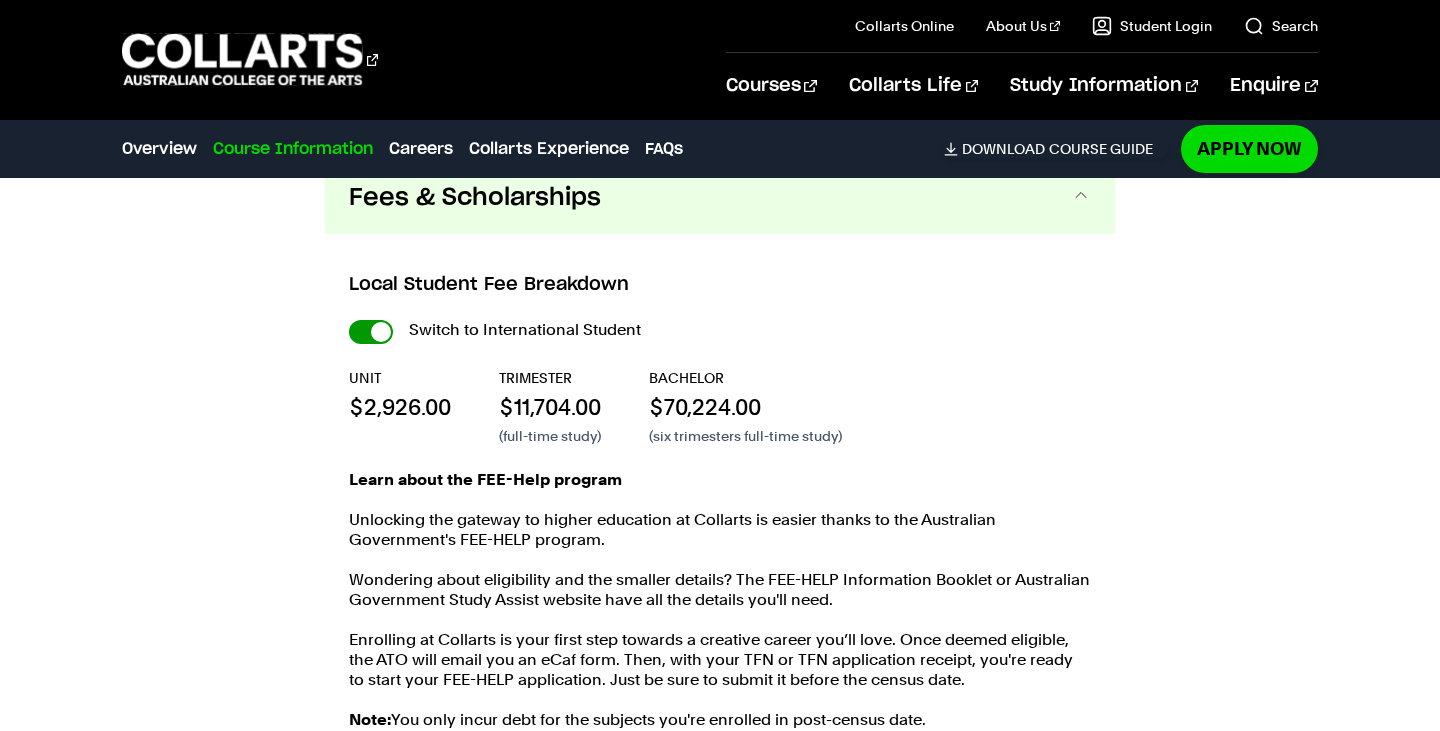 checkbox on "true" 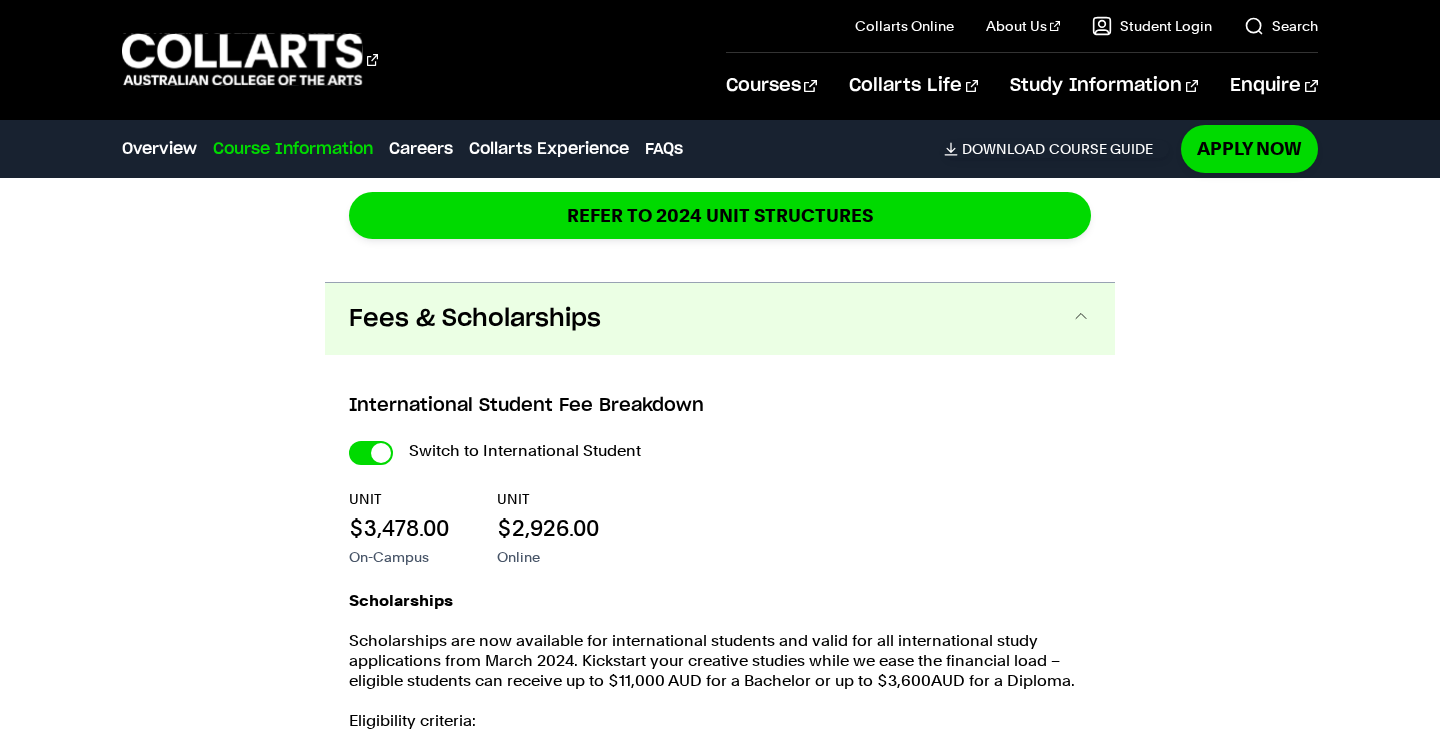 scroll, scrollTop: 4161, scrollLeft: 0, axis: vertical 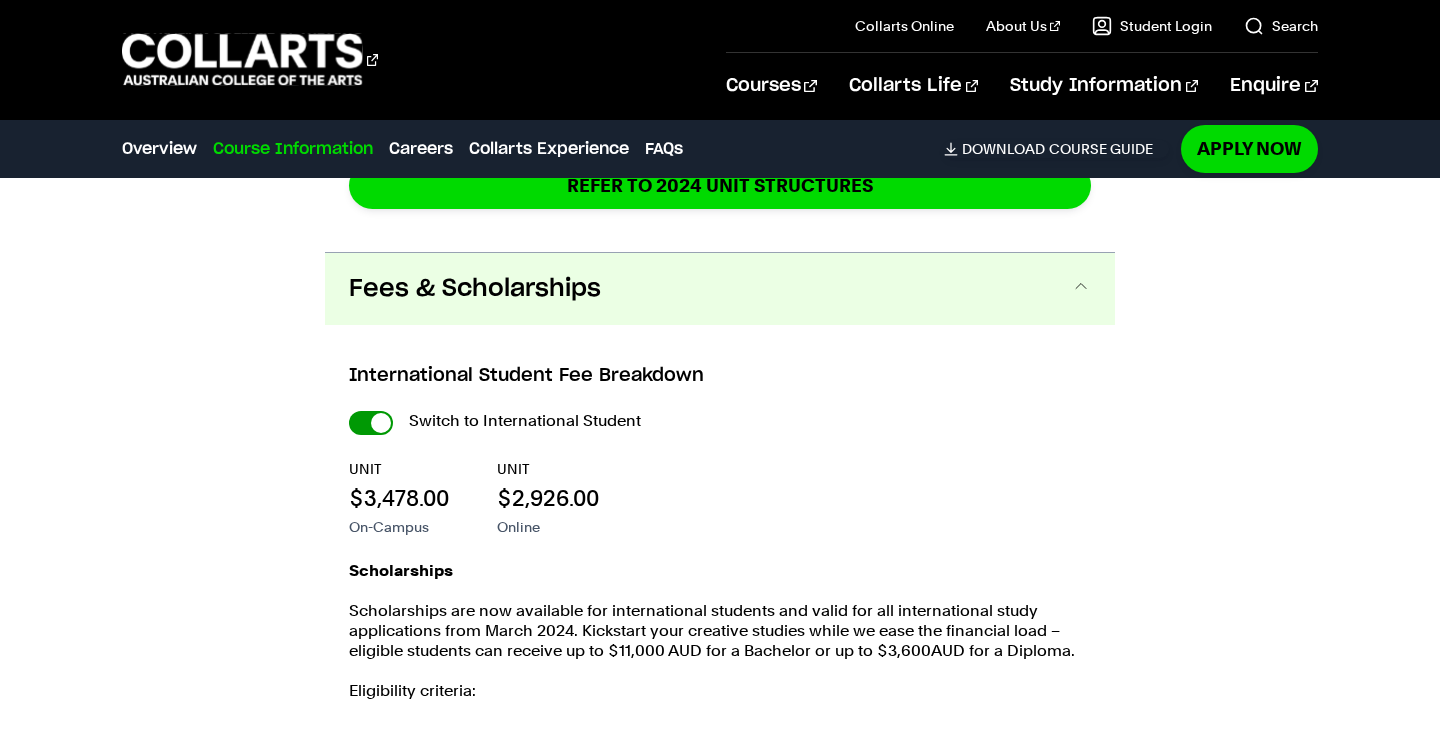 click on "International Student" at bounding box center (0, 0) 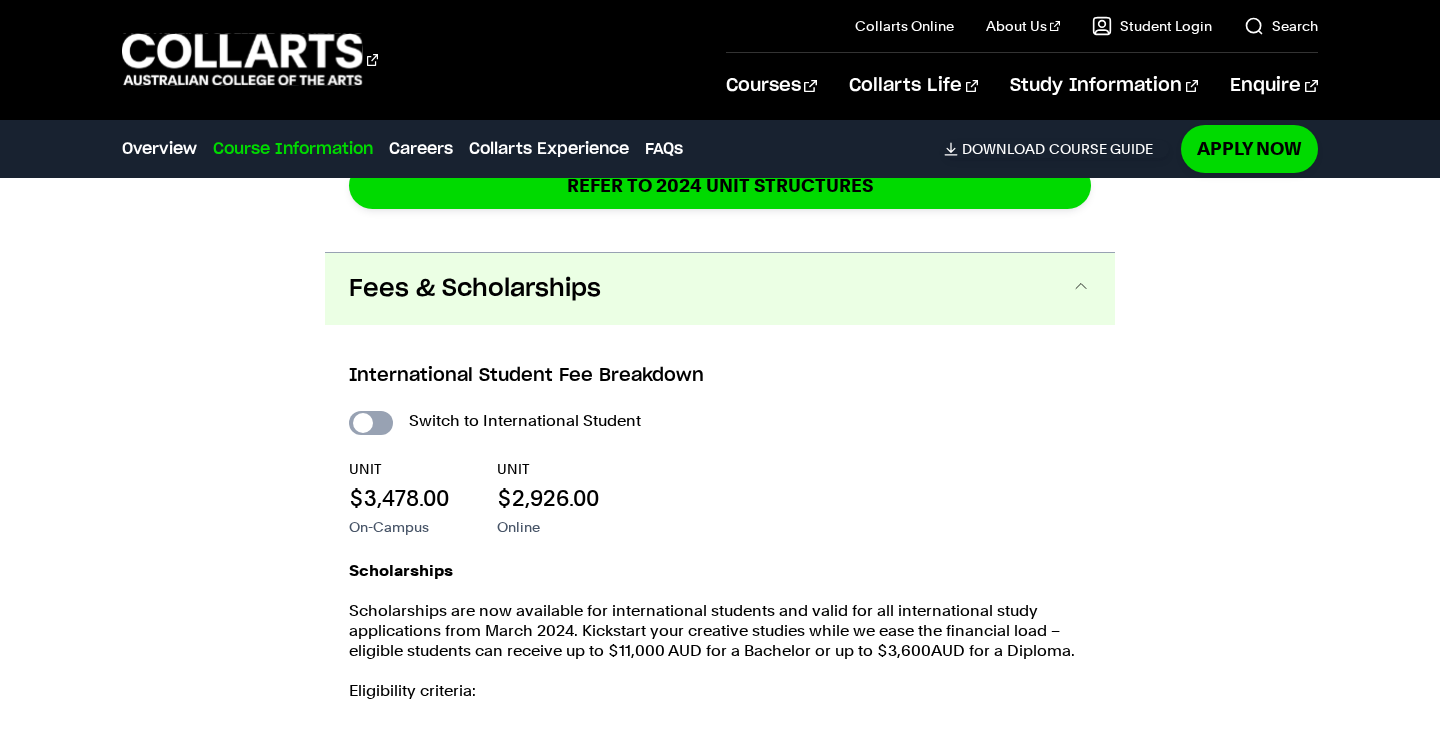 checkbox on "false" 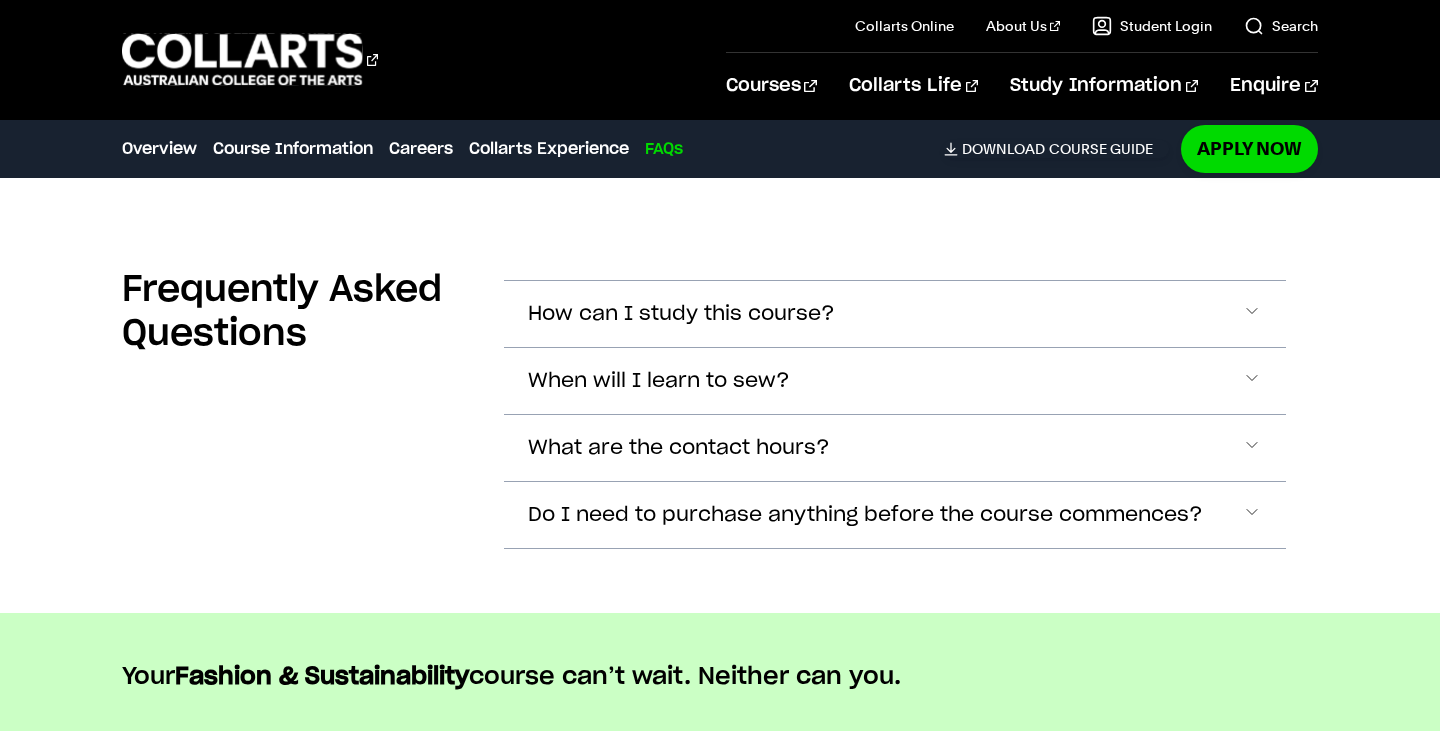 scroll, scrollTop: 9168, scrollLeft: 0, axis: vertical 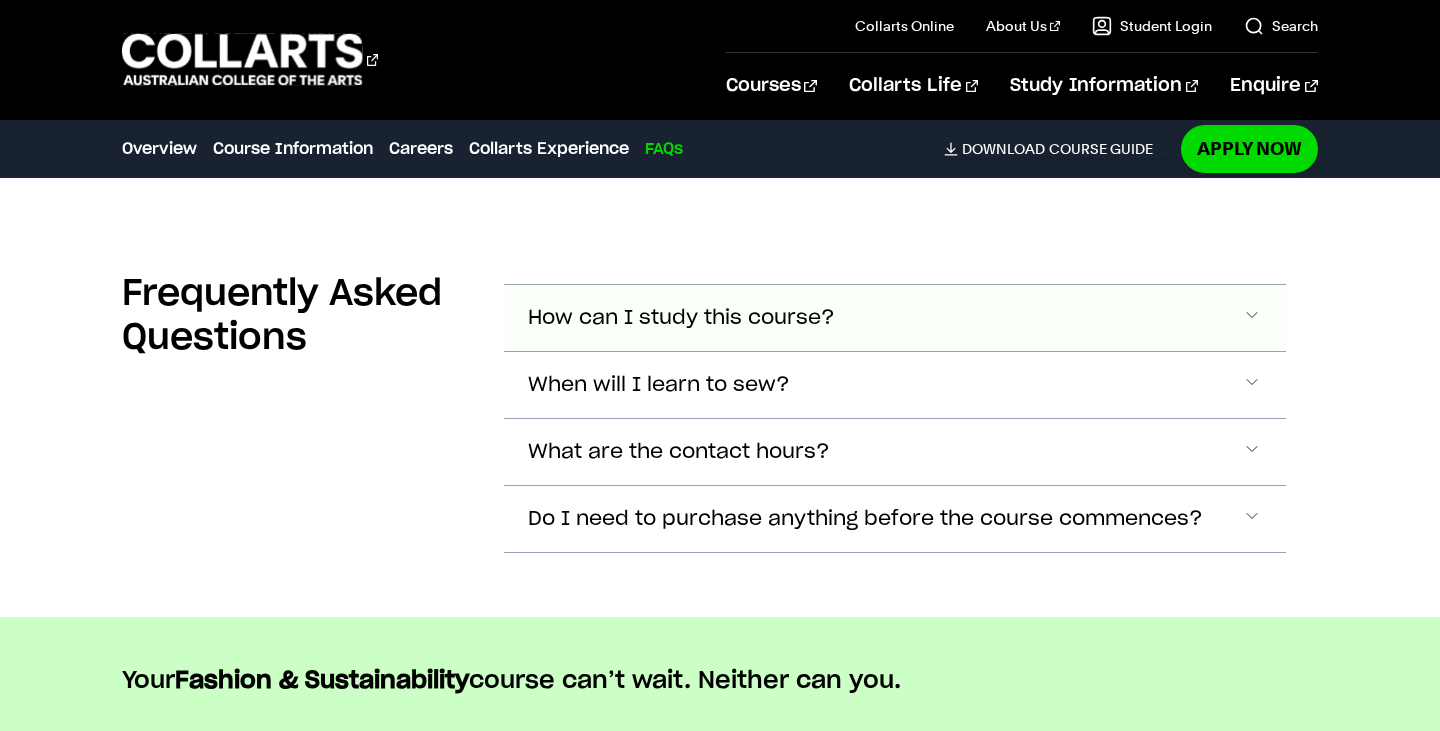 click on "How can I study this course?" at bounding box center [894, 318] 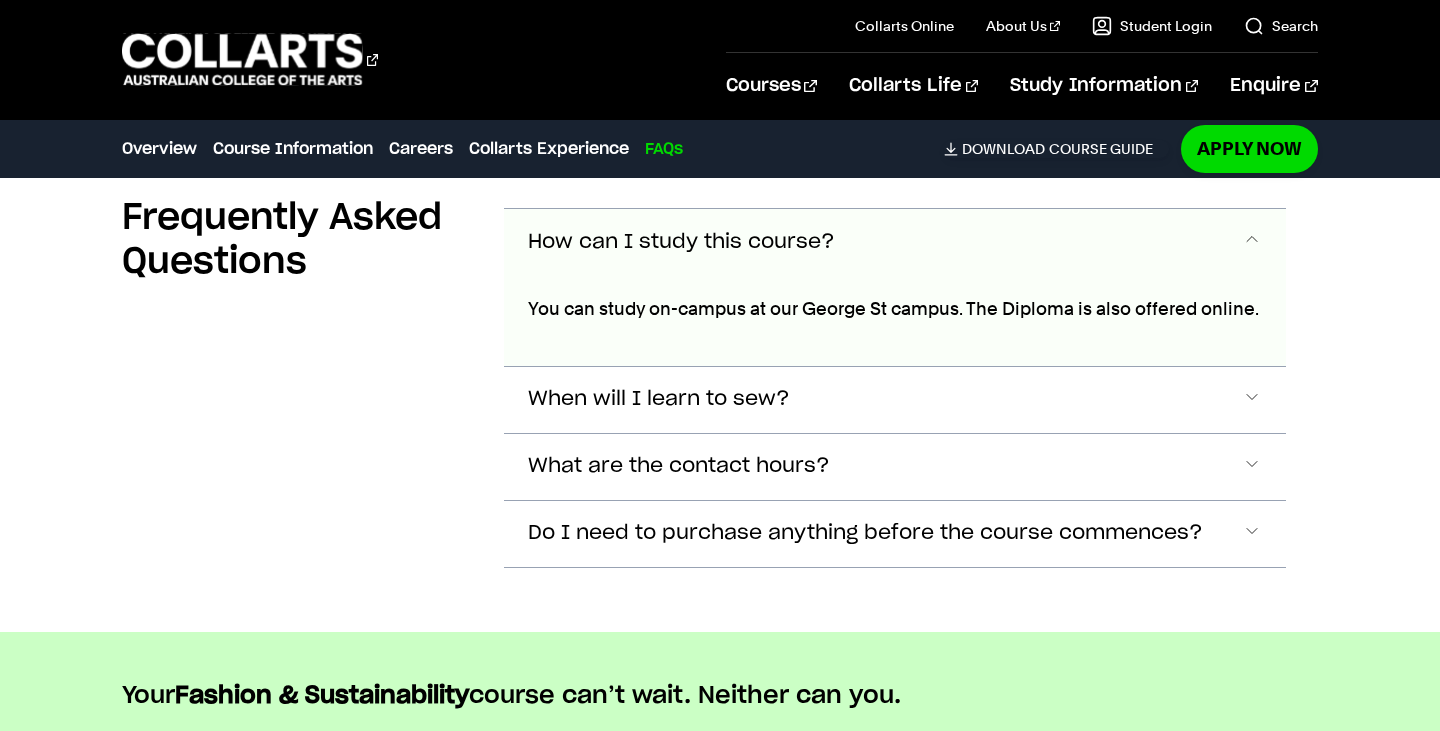 scroll, scrollTop: 9253, scrollLeft: 0, axis: vertical 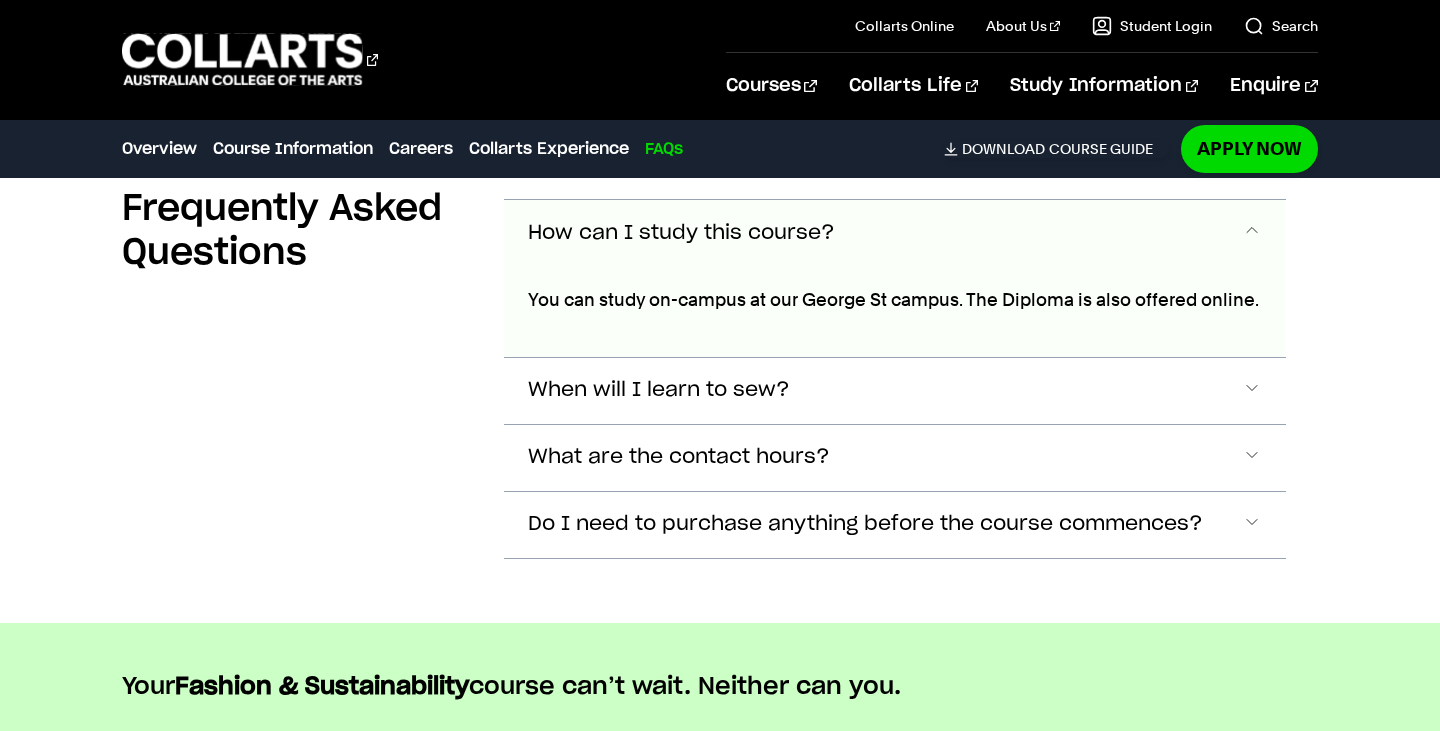 click on "How can I study this course?" at bounding box center (894, 233) 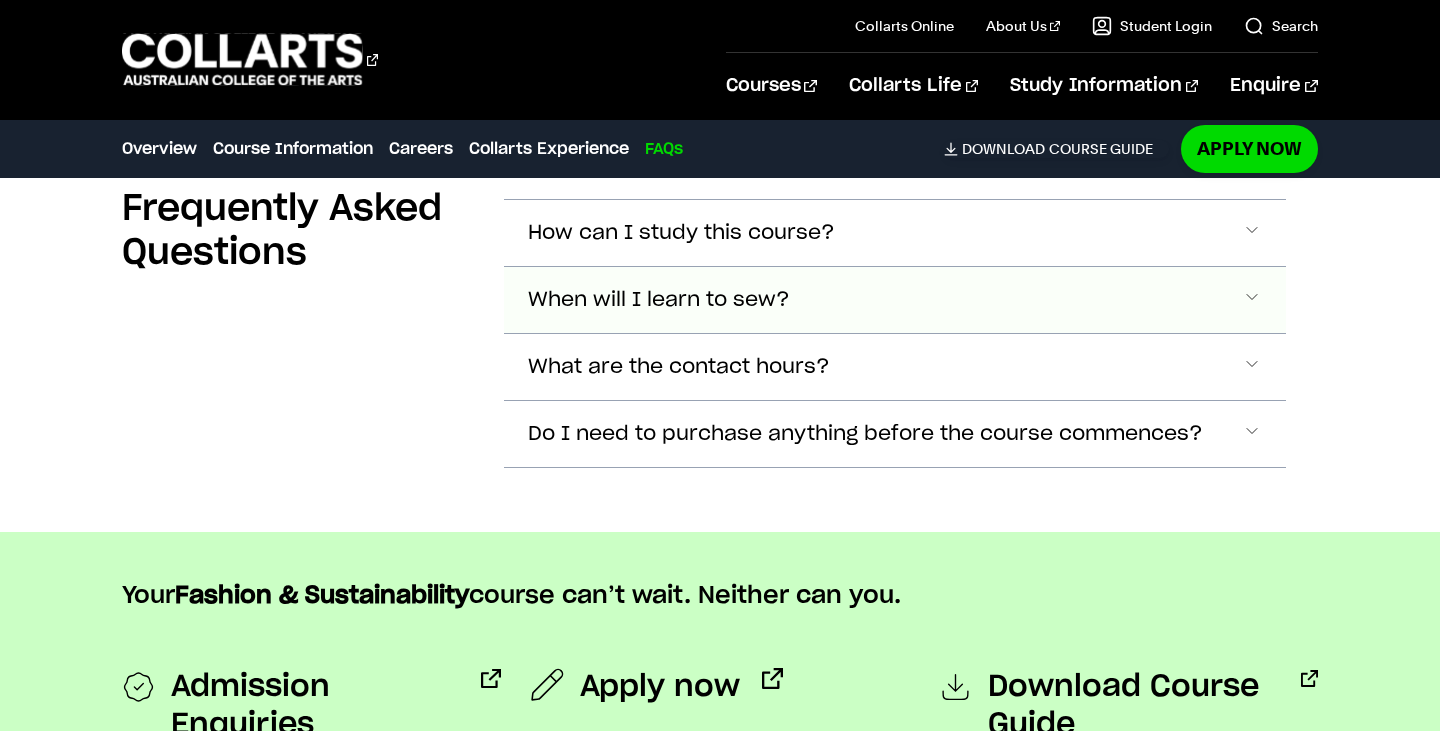 click on "When will I learn to sew?" at bounding box center (681, 233) 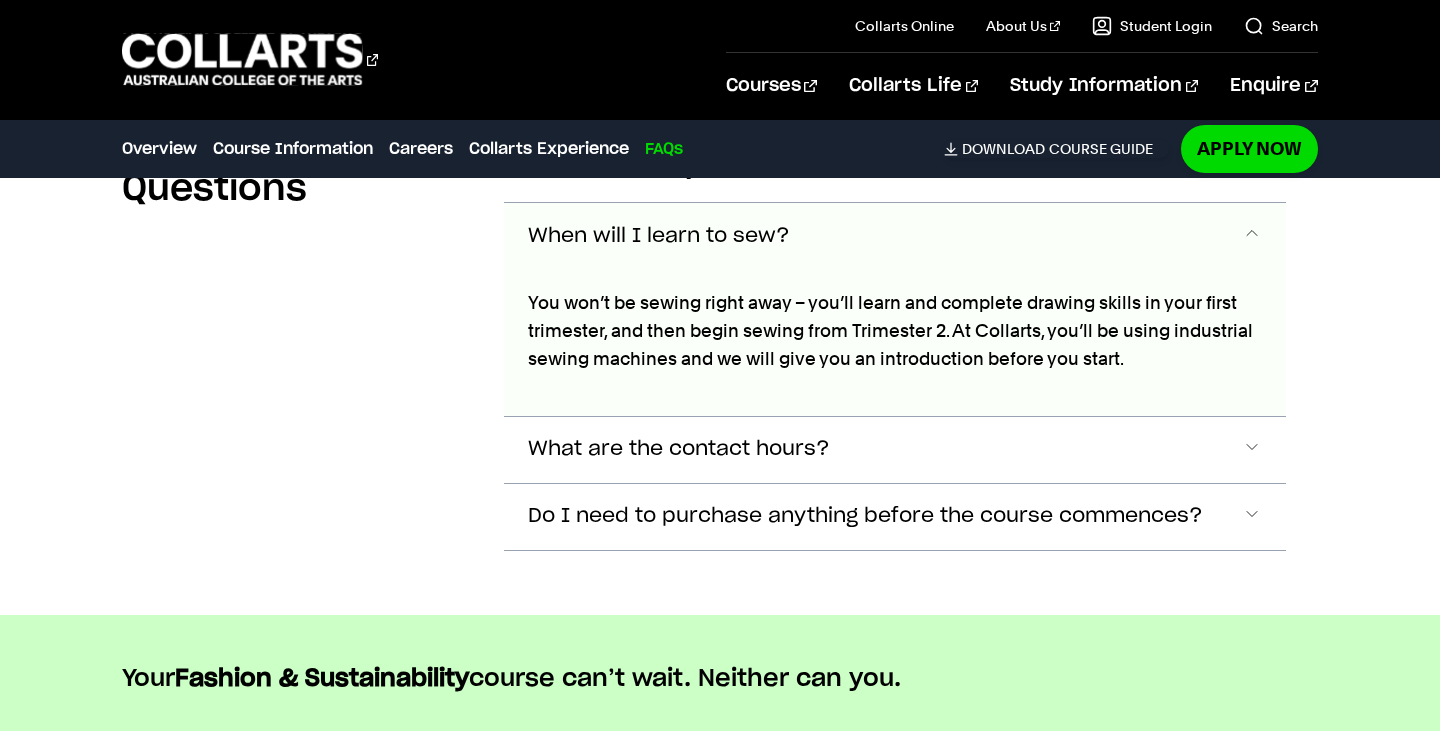 scroll, scrollTop: 9320, scrollLeft: 0, axis: vertical 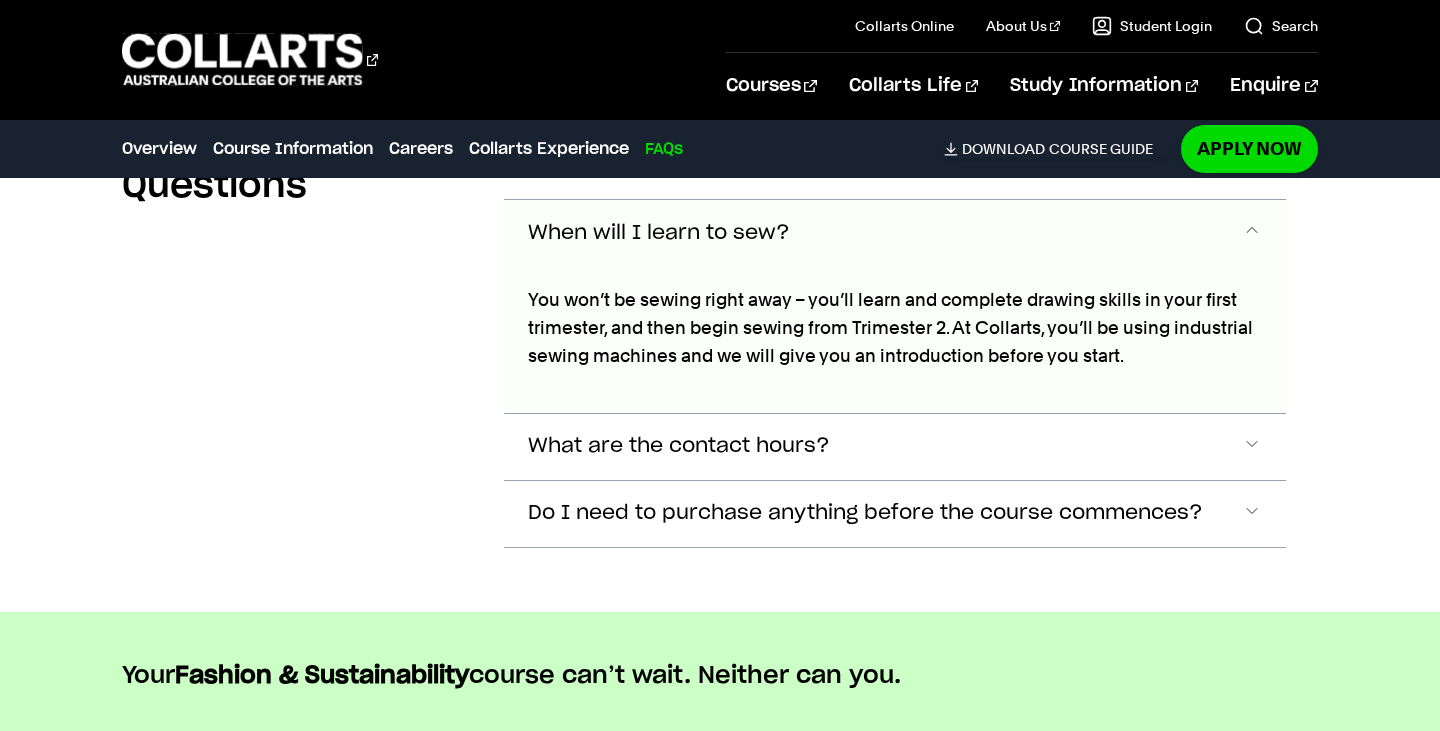 click on "When will I learn to sew?" at bounding box center [894, 233] 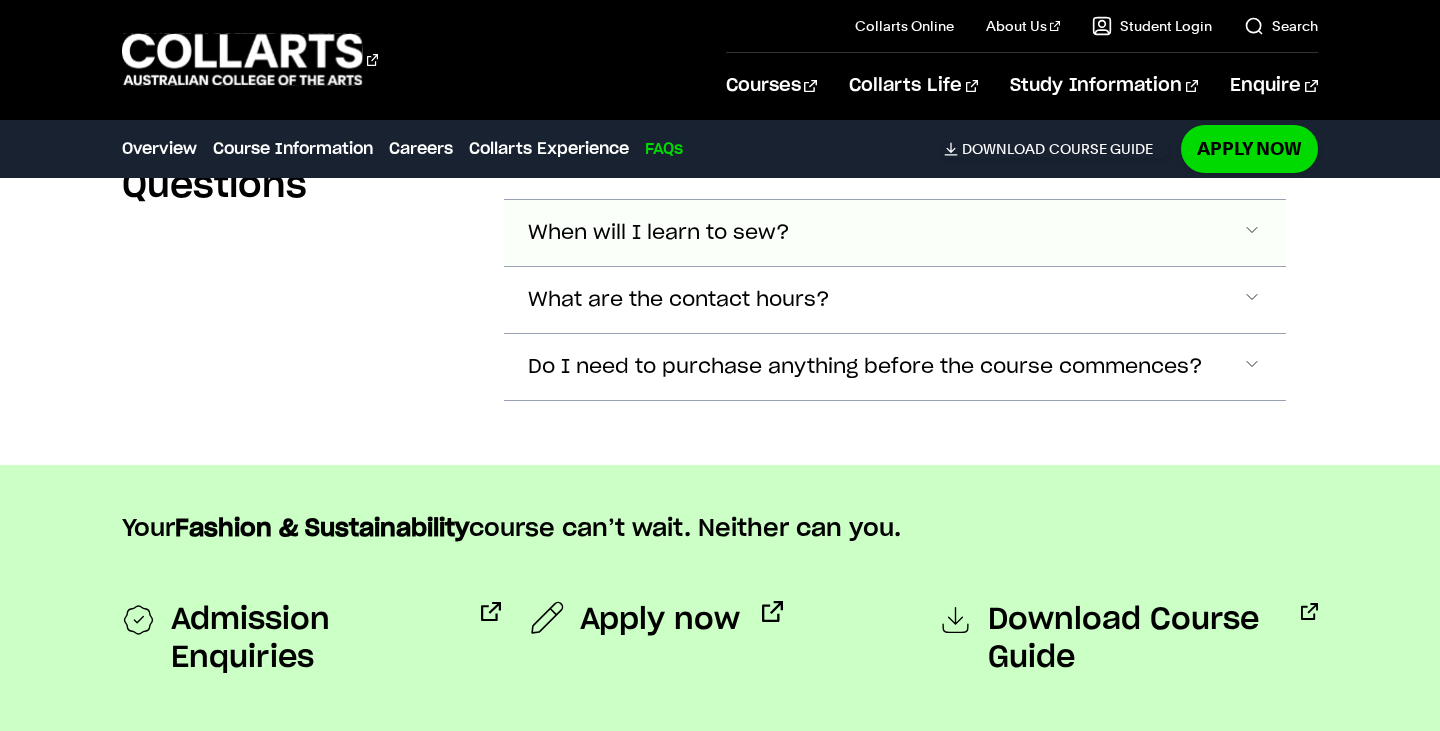 click on "When will I learn to sew?" at bounding box center [894, 166] 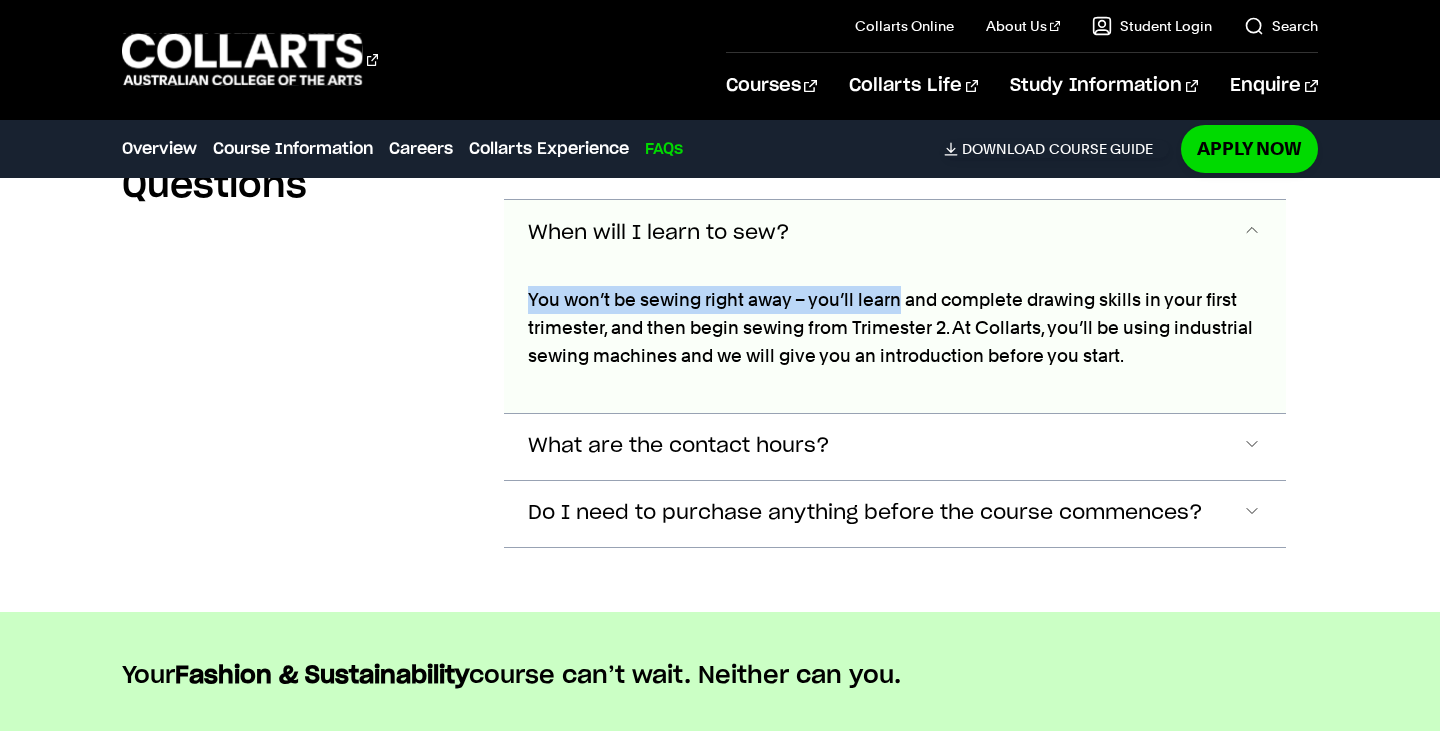 drag, startPoint x: 582, startPoint y: 264, endPoint x: 892, endPoint y: 275, distance: 310.1951 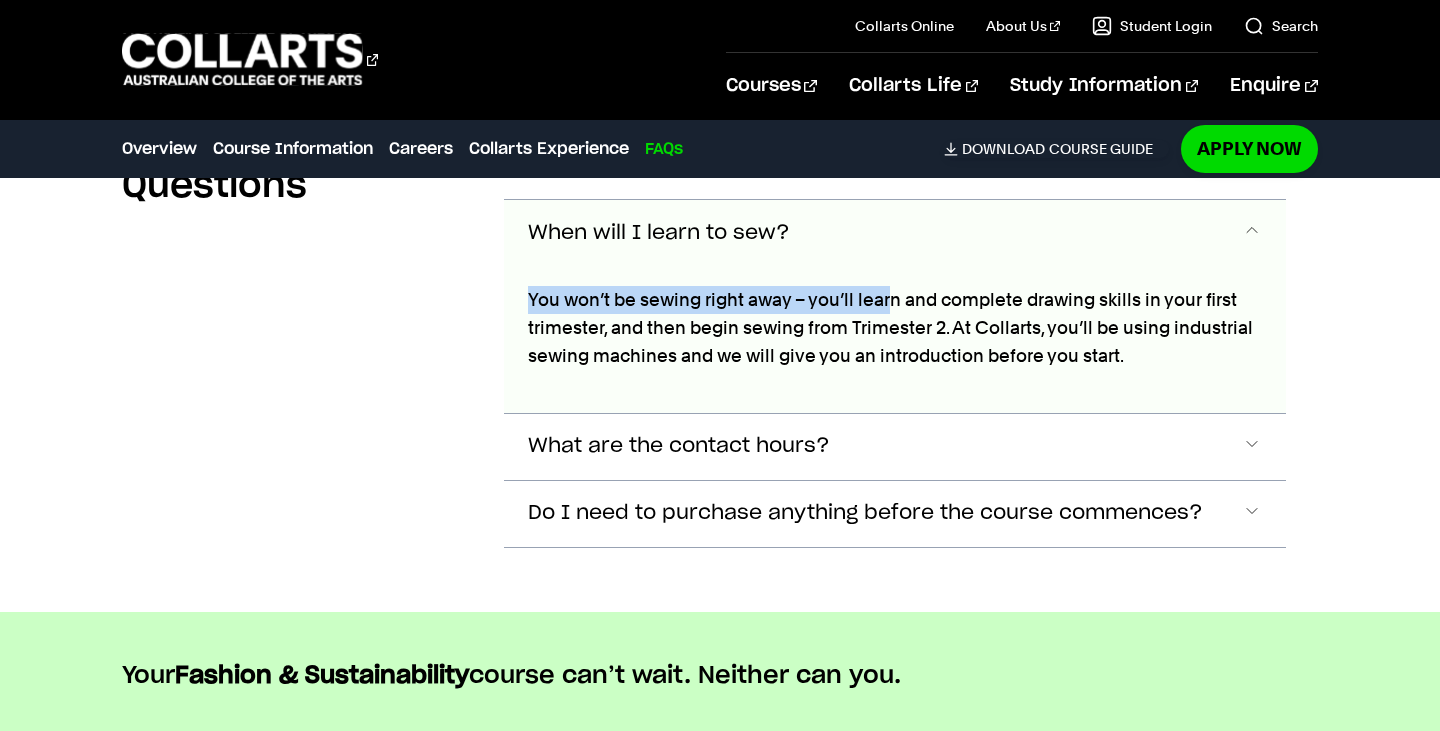 click on "You won’t be sewing right away – you’ll learn and complete drawing skills in your first trimester, and then begin sewing from Trimester 2. At Collarts, you’ll be using industrial sewing machines and we will give you an introduction before you start." at bounding box center [894, 328] 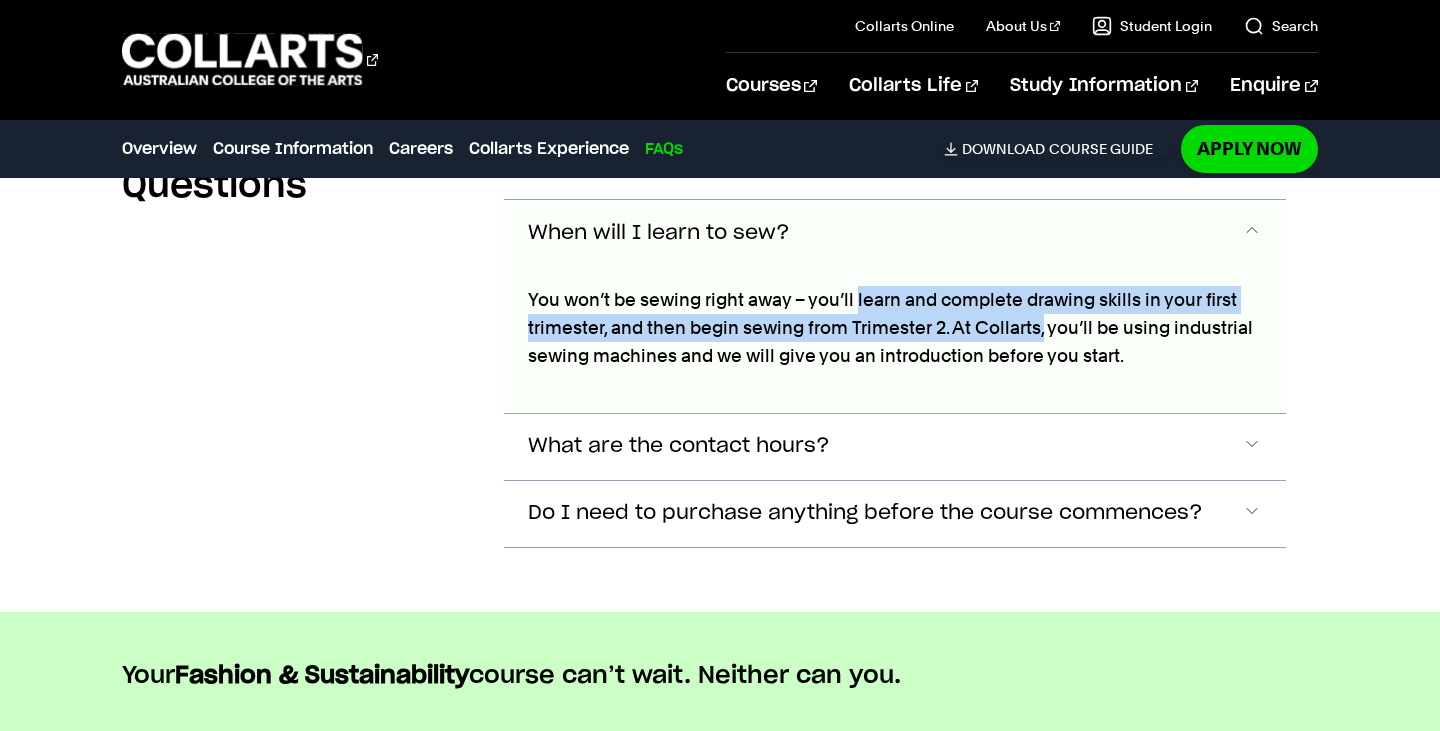 drag, startPoint x: 892, startPoint y: 275, endPoint x: 1027, endPoint y: 302, distance: 137.67352 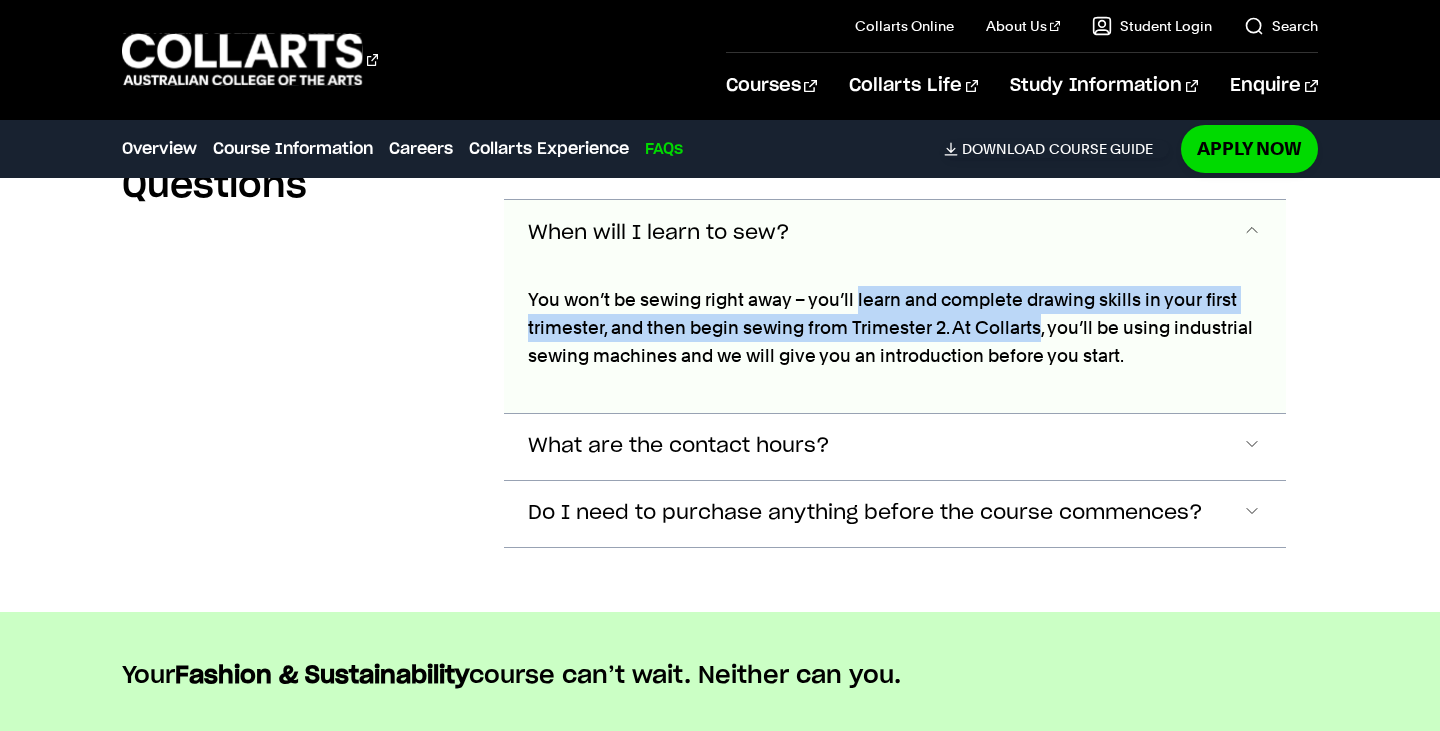 click on "You won’t be sewing right away – you’ll learn and complete drawing skills in your first trimester, and then begin sewing from Trimester 2. At Collarts, you’ll be using industrial sewing machines and we will give you an introduction before you start." at bounding box center [894, 328] 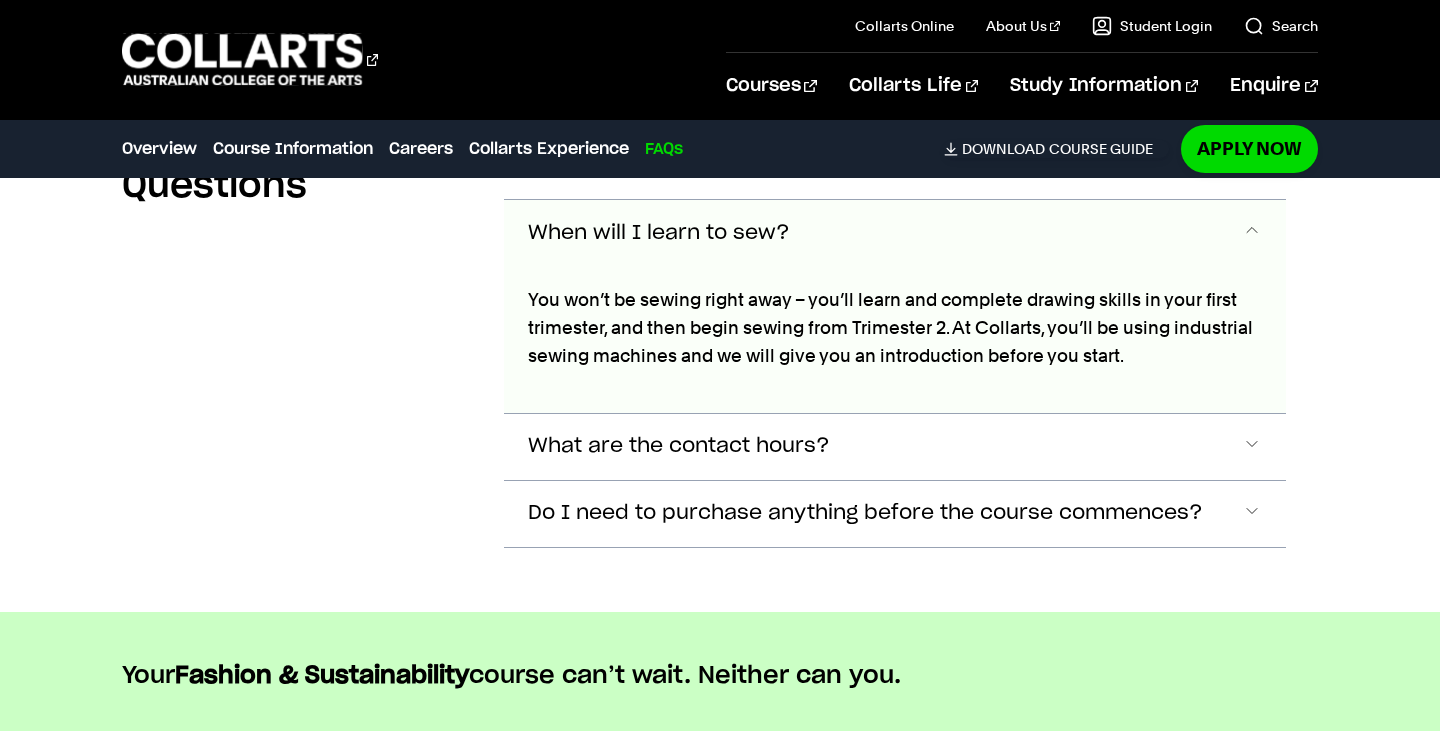 click on "When will I learn to sew?" at bounding box center [659, 233] 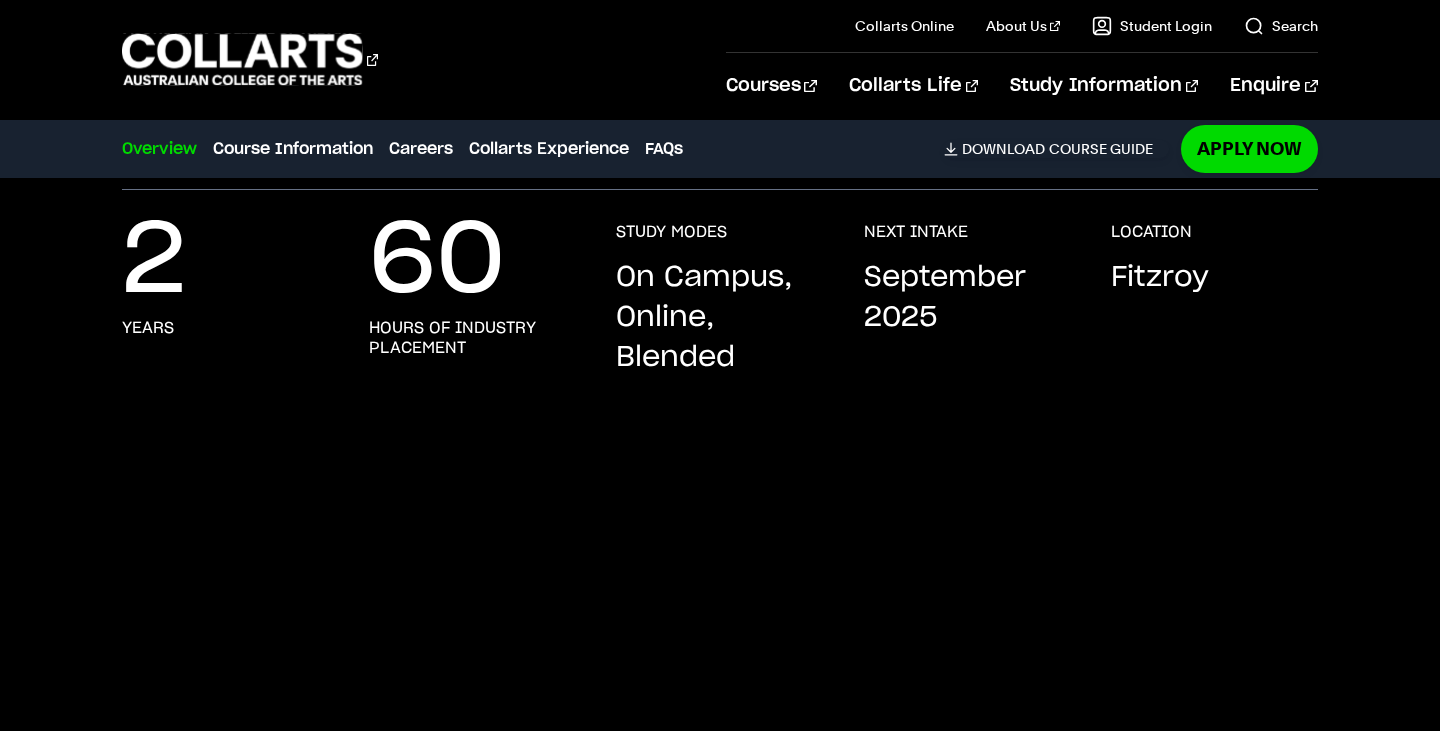 scroll, scrollTop: 395, scrollLeft: 0, axis: vertical 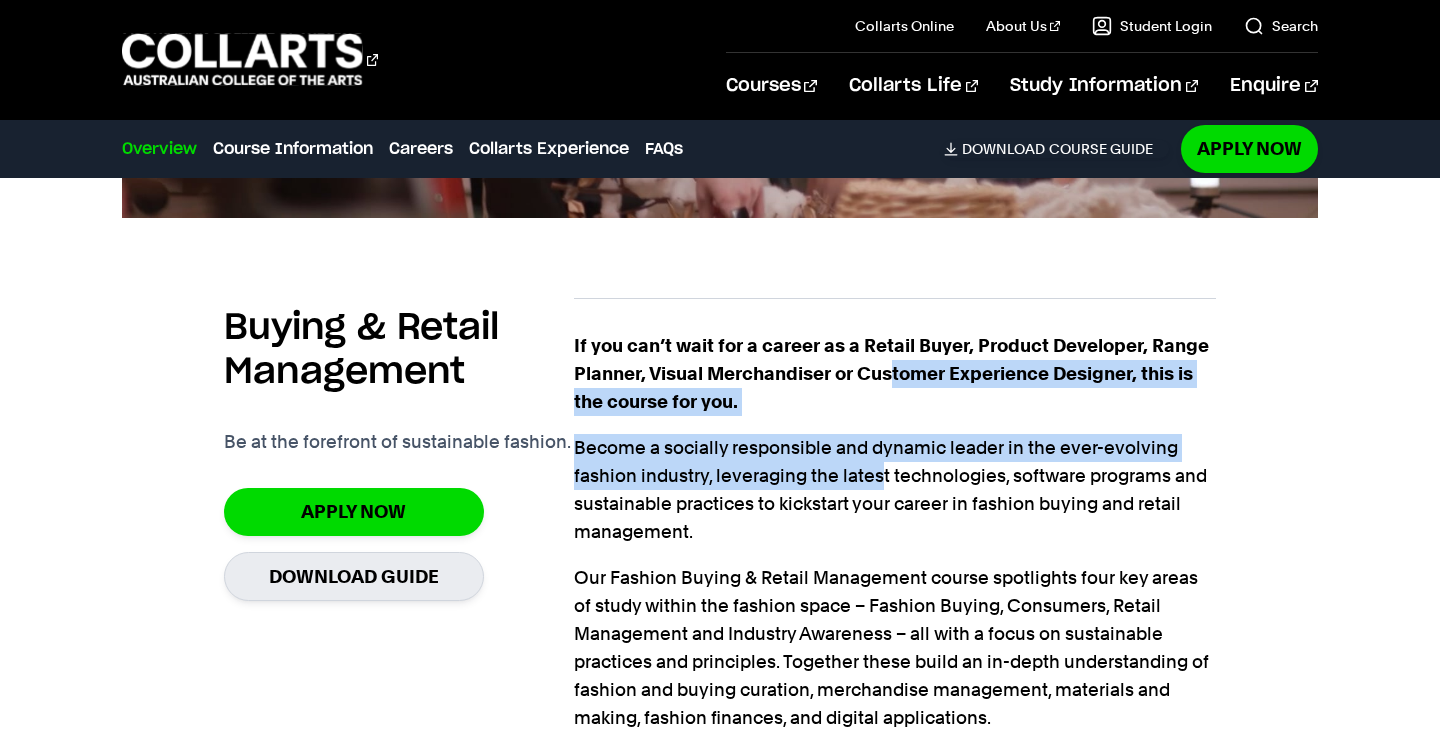 drag, startPoint x: 894, startPoint y: 369, endPoint x: 879, endPoint y: 480, distance: 112.00893 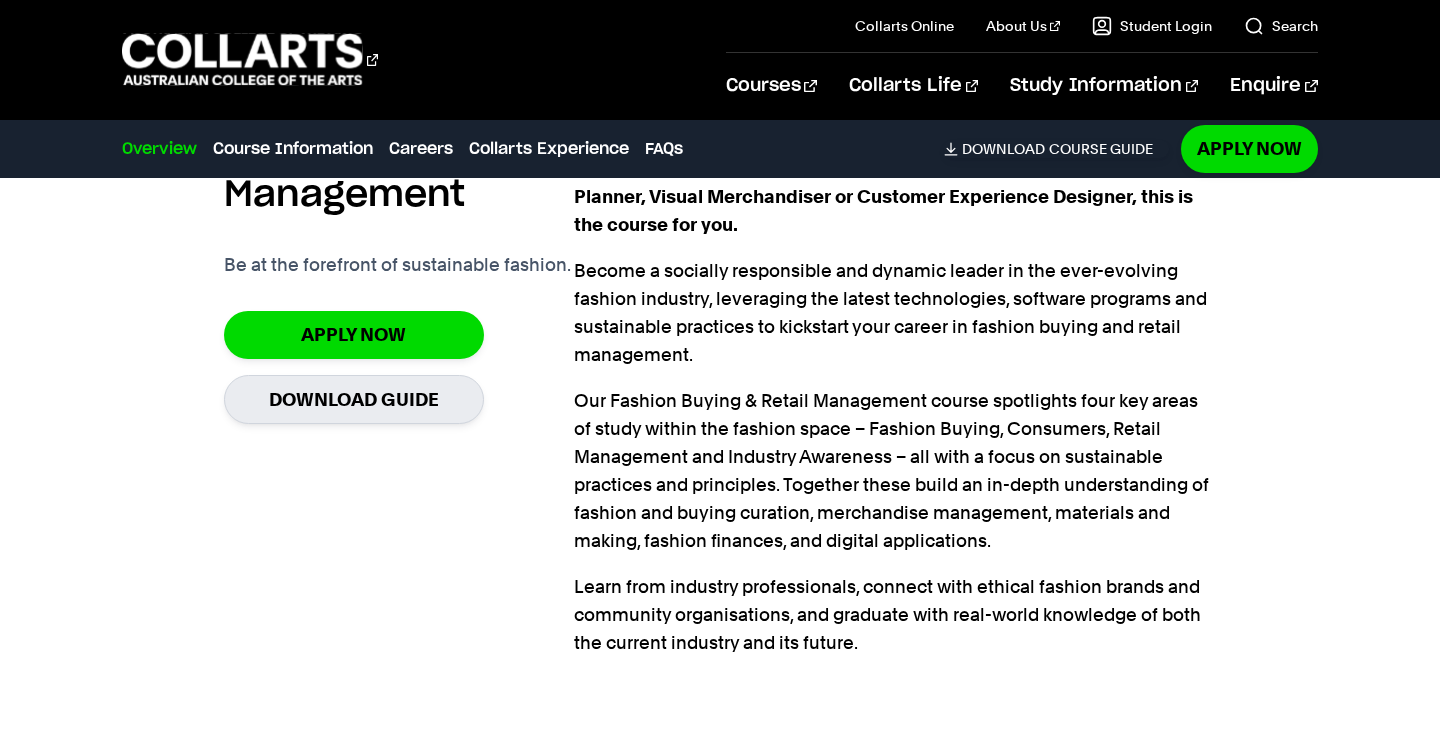 scroll, scrollTop: 1451, scrollLeft: 0, axis: vertical 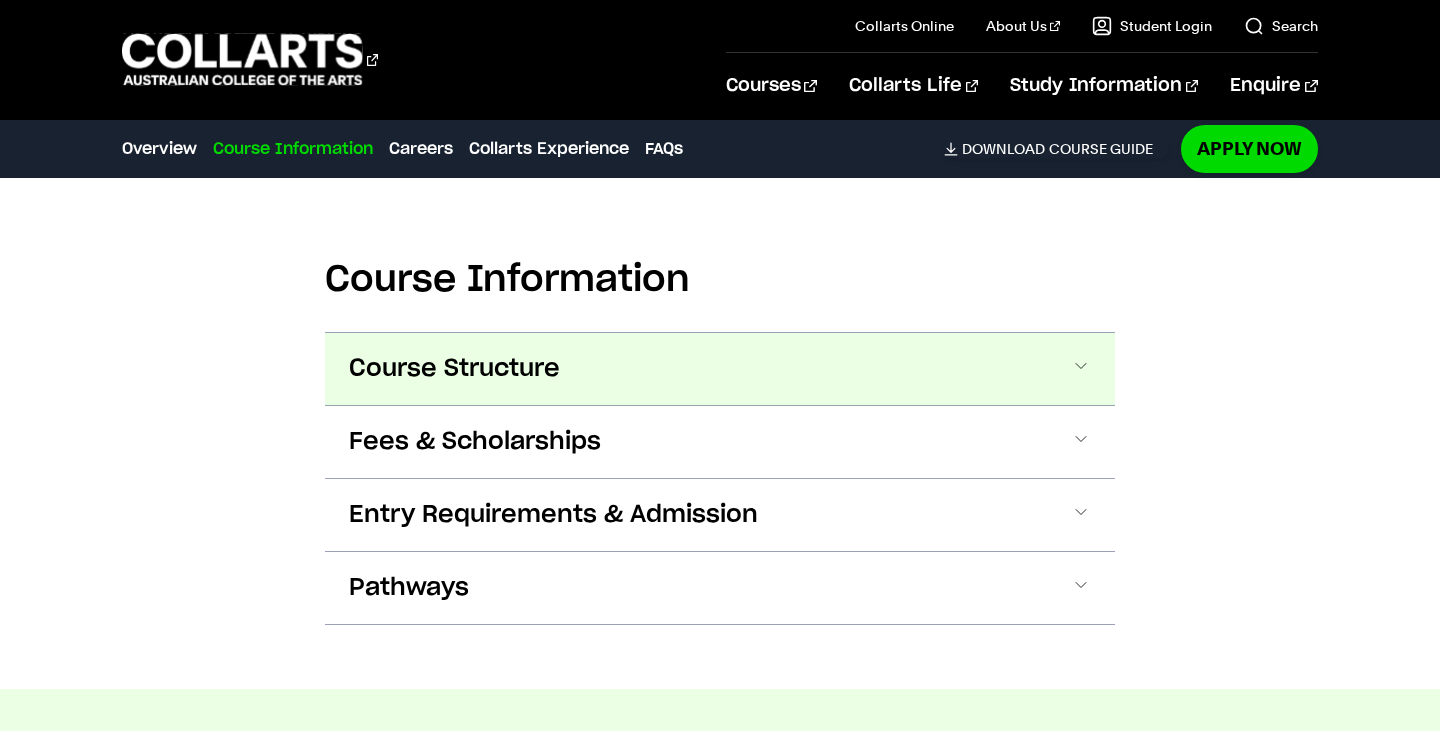 click on "Course Structure" at bounding box center [720, 369] 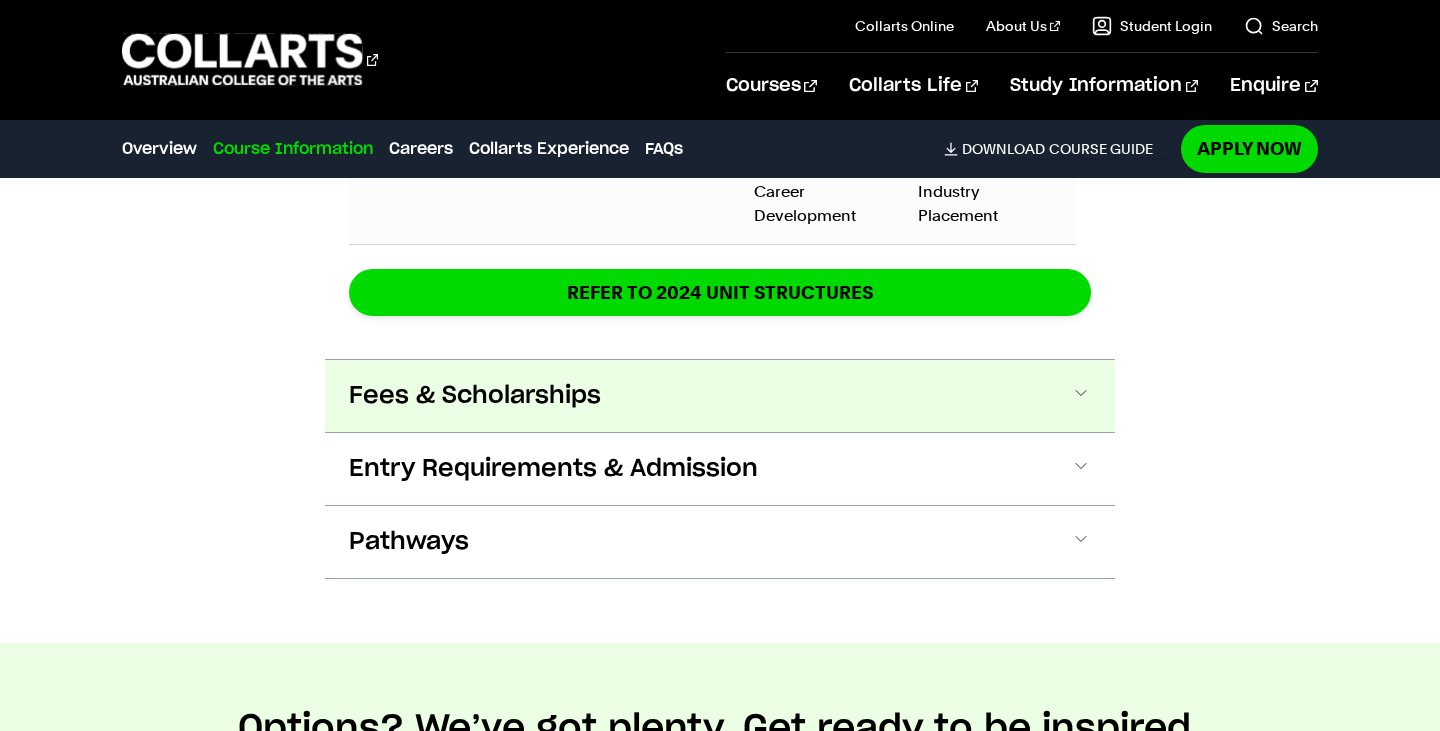 scroll, scrollTop: 3702, scrollLeft: 0, axis: vertical 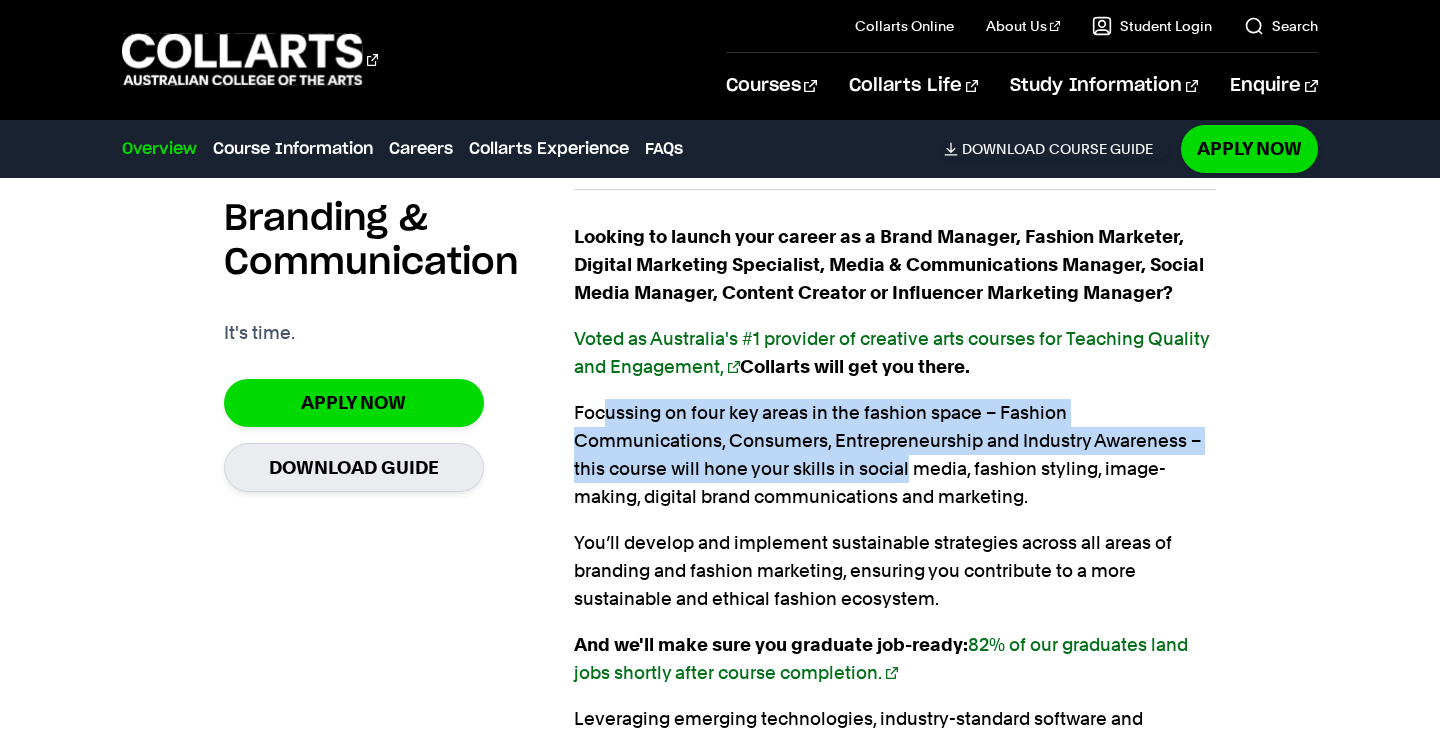drag, startPoint x: 610, startPoint y: 412, endPoint x: 894, endPoint y: 454, distance: 287.08884 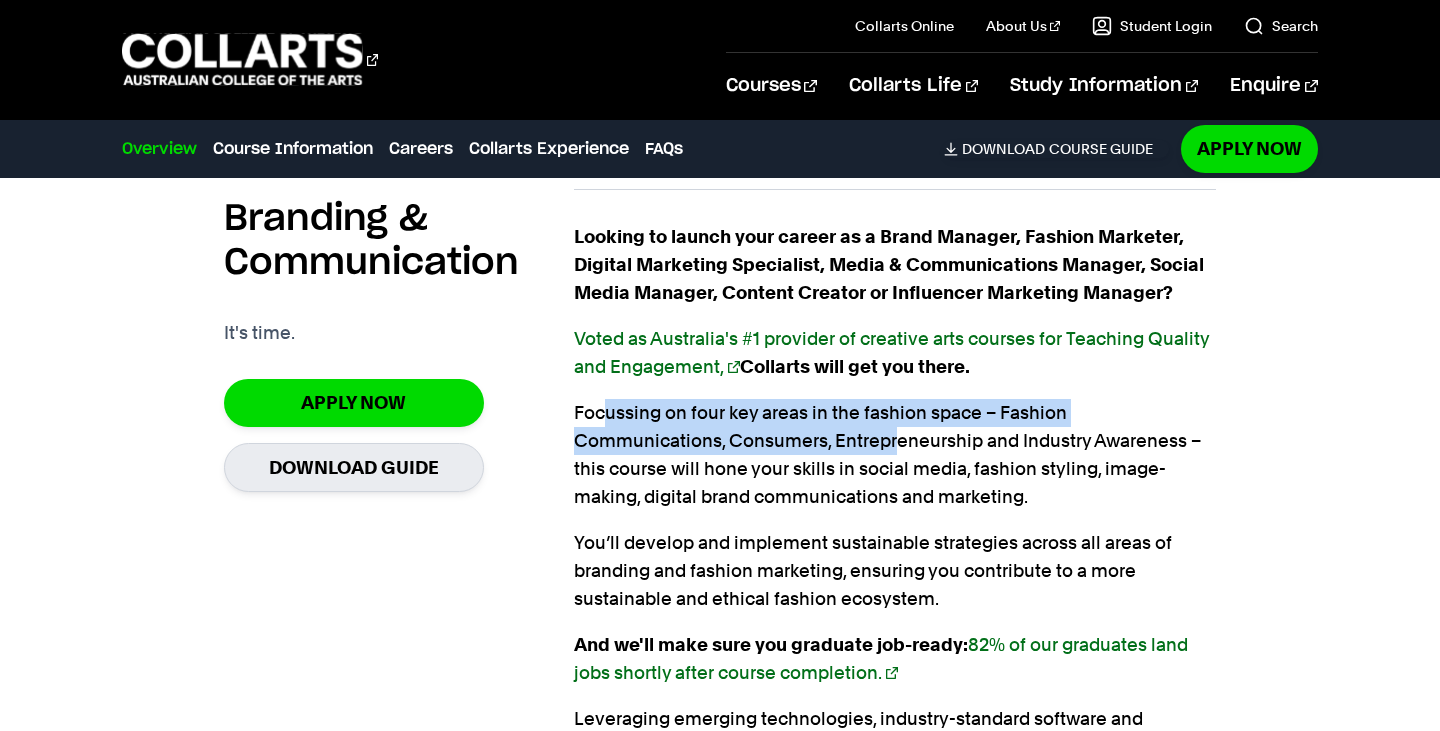 click on "Focussing on four key areas in the fashion space – Fashion Communications, Consumers, Entrepreneurship and Industry Awareness – this course will hone your skills in social media, fashion styling, image-making, digital brand communications and marketing." at bounding box center [895, 455] 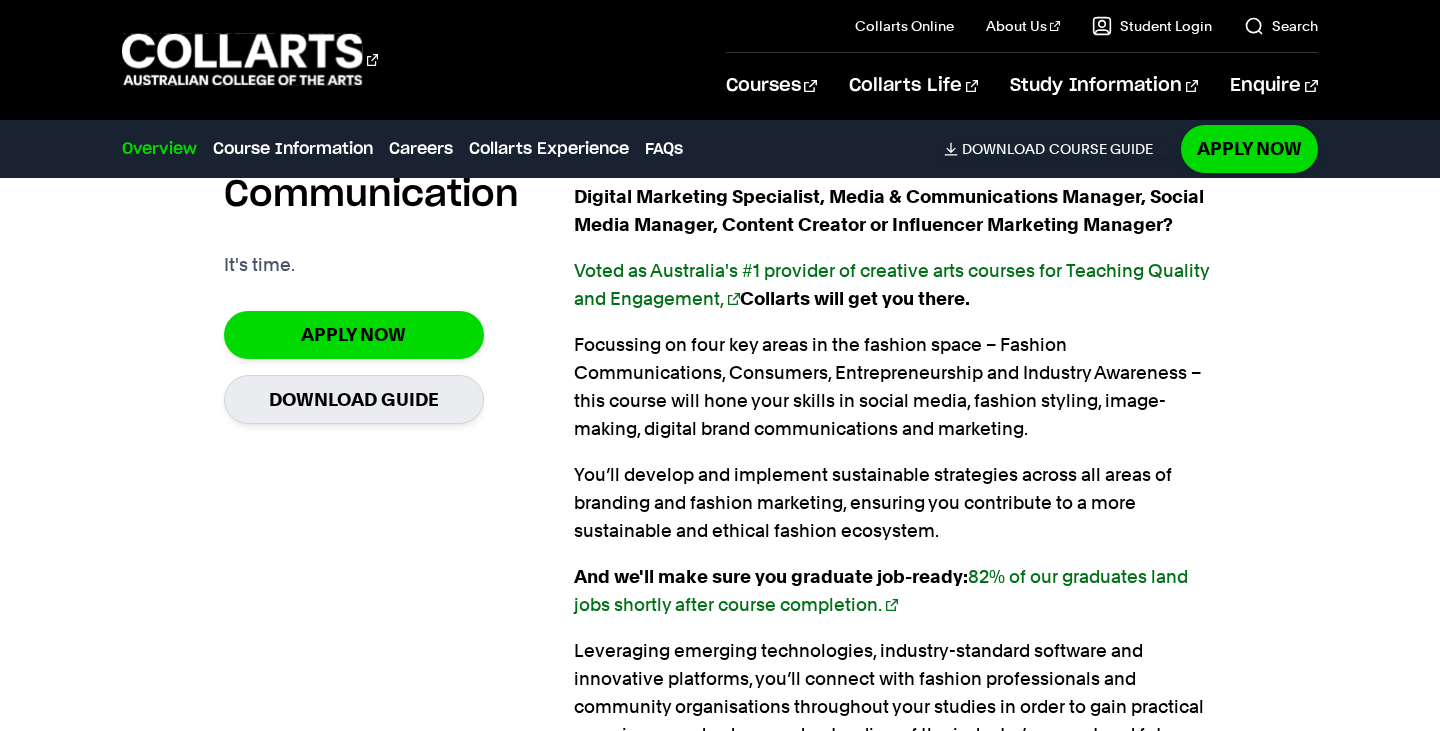 scroll, scrollTop: 1412, scrollLeft: 0, axis: vertical 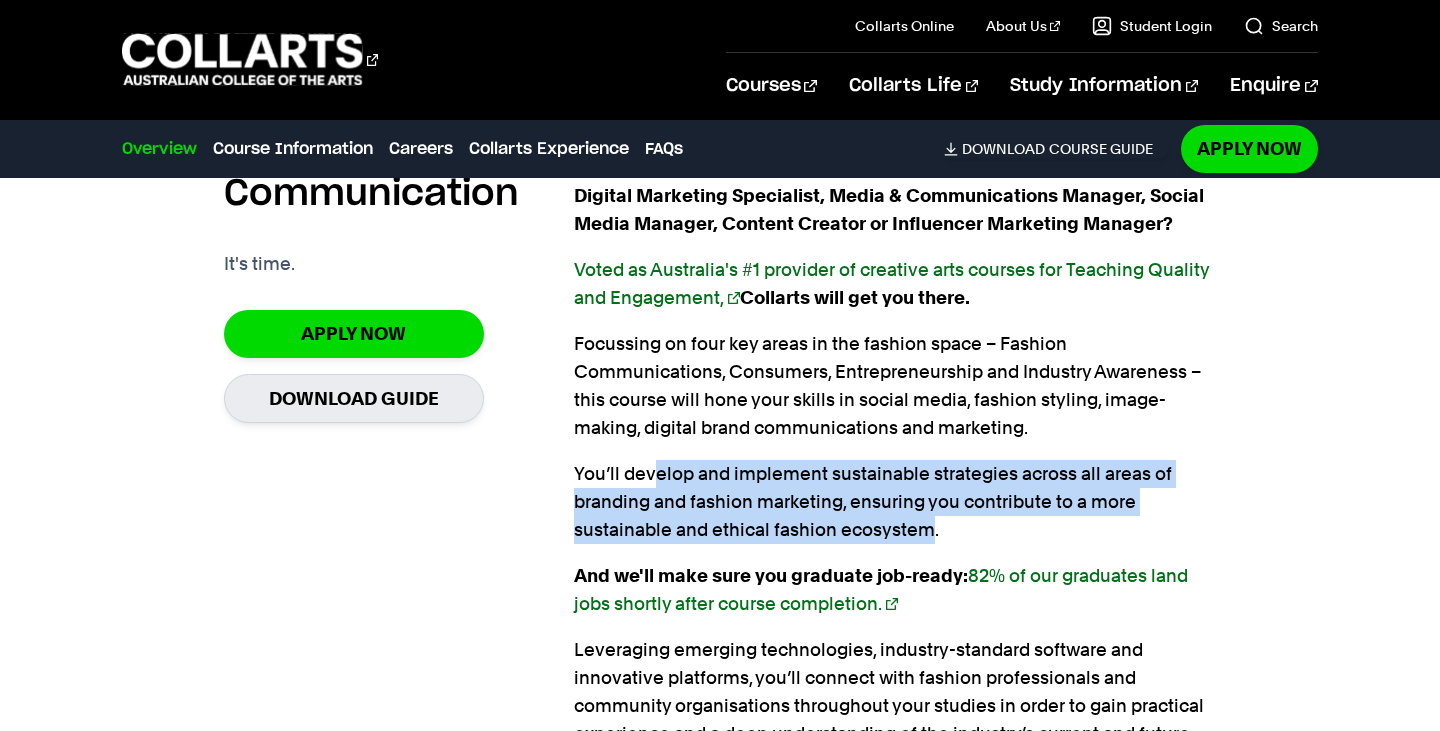 drag, startPoint x: 650, startPoint y: 474, endPoint x: 923, endPoint y: 524, distance: 277.541 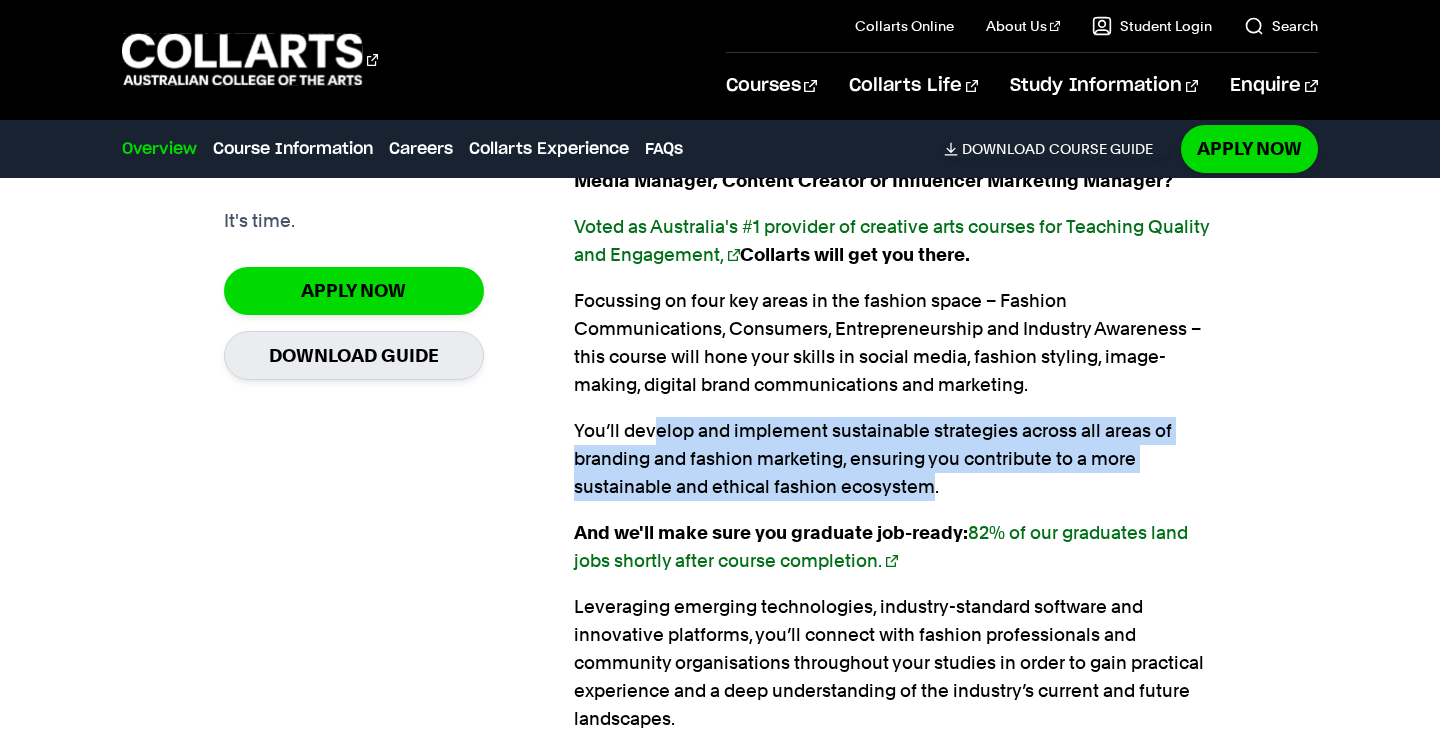 scroll, scrollTop: 1507, scrollLeft: 0, axis: vertical 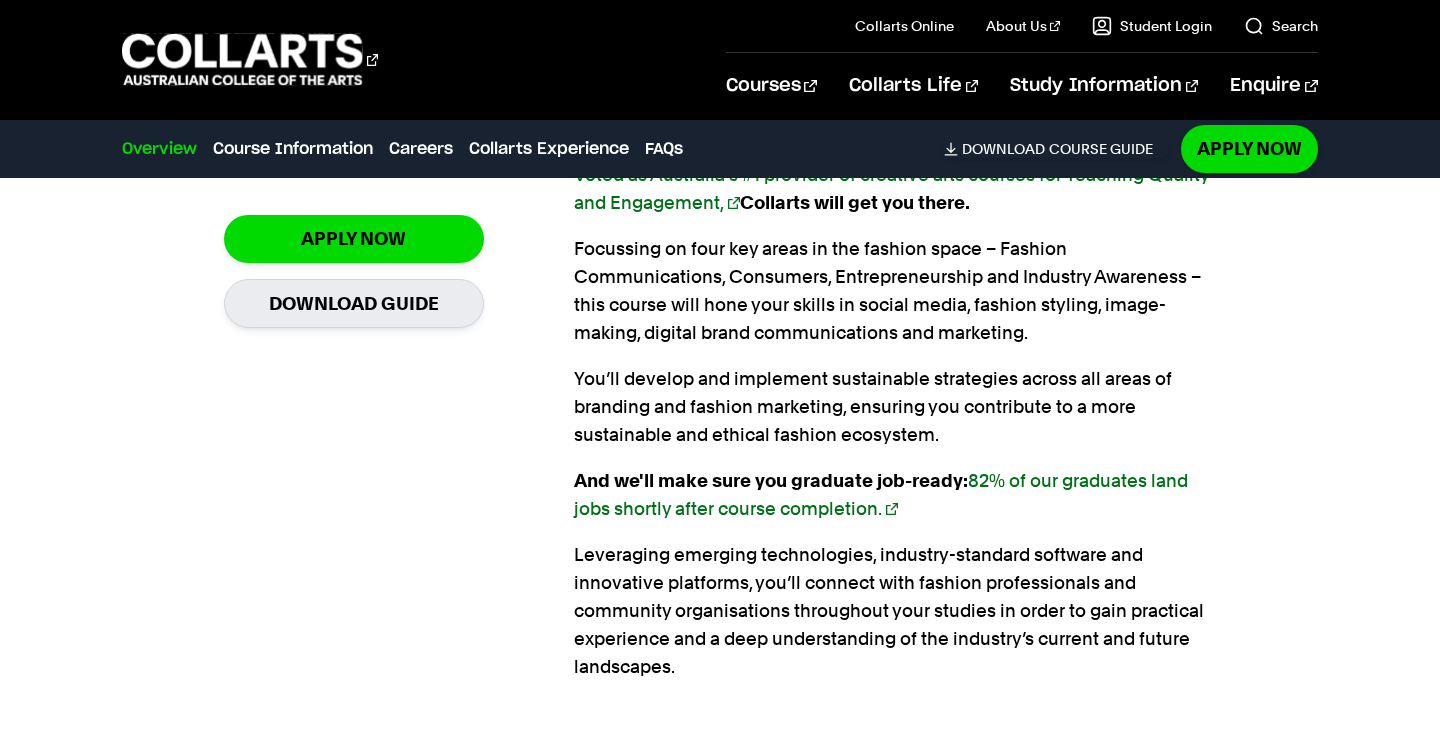 click on "Leveraging emerging technologies, industry-standard software and innovative platforms, you’ll connect with fashion professionals and community organisations throughout your studies in order to gain practical experience and a deep understanding of the industry’s current and future landscapes." at bounding box center [895, 611] 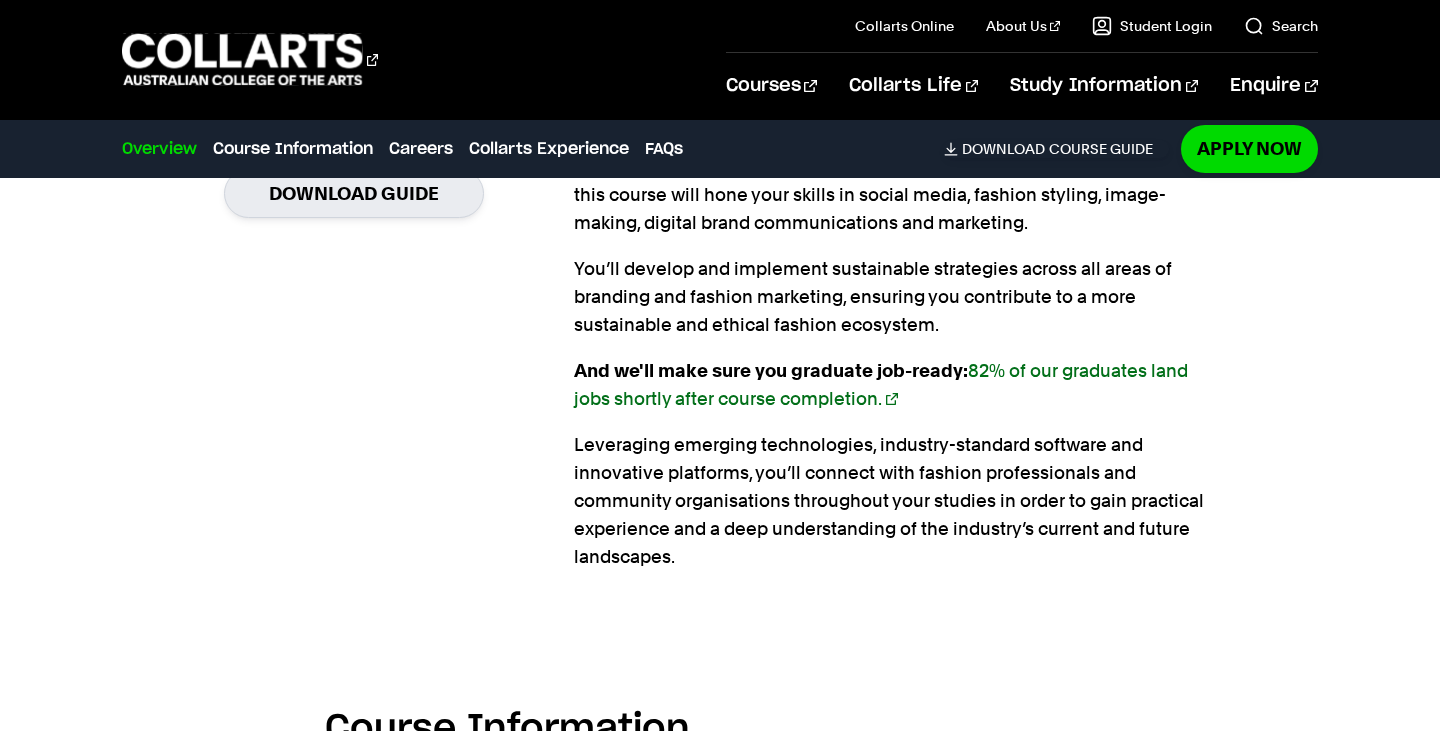 scroll, scrollTop: 1625, scrollLeft: 0, axis: vertical 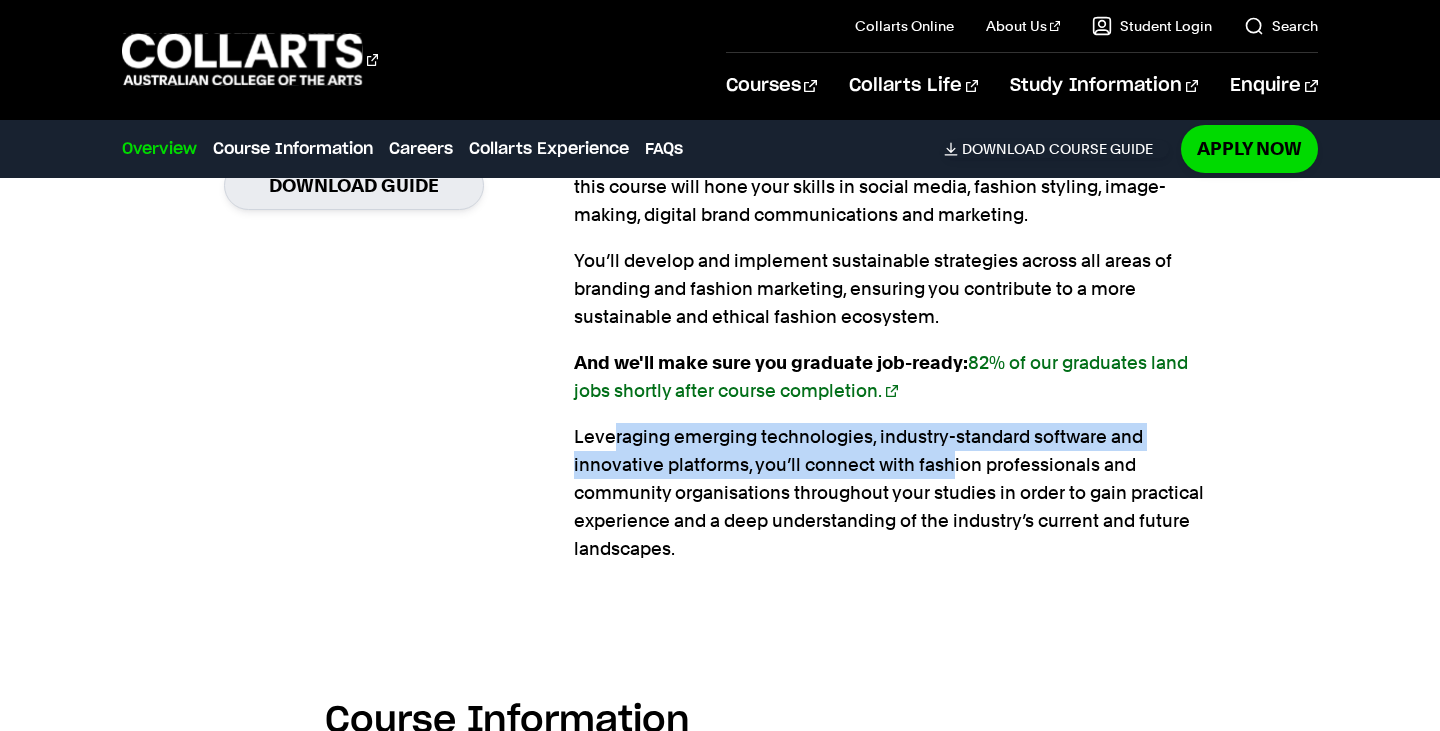 drag, startPoint x: 615, startPoint y: 446, endPoint x: 937, endPoint y: 478, distance: 323.58615 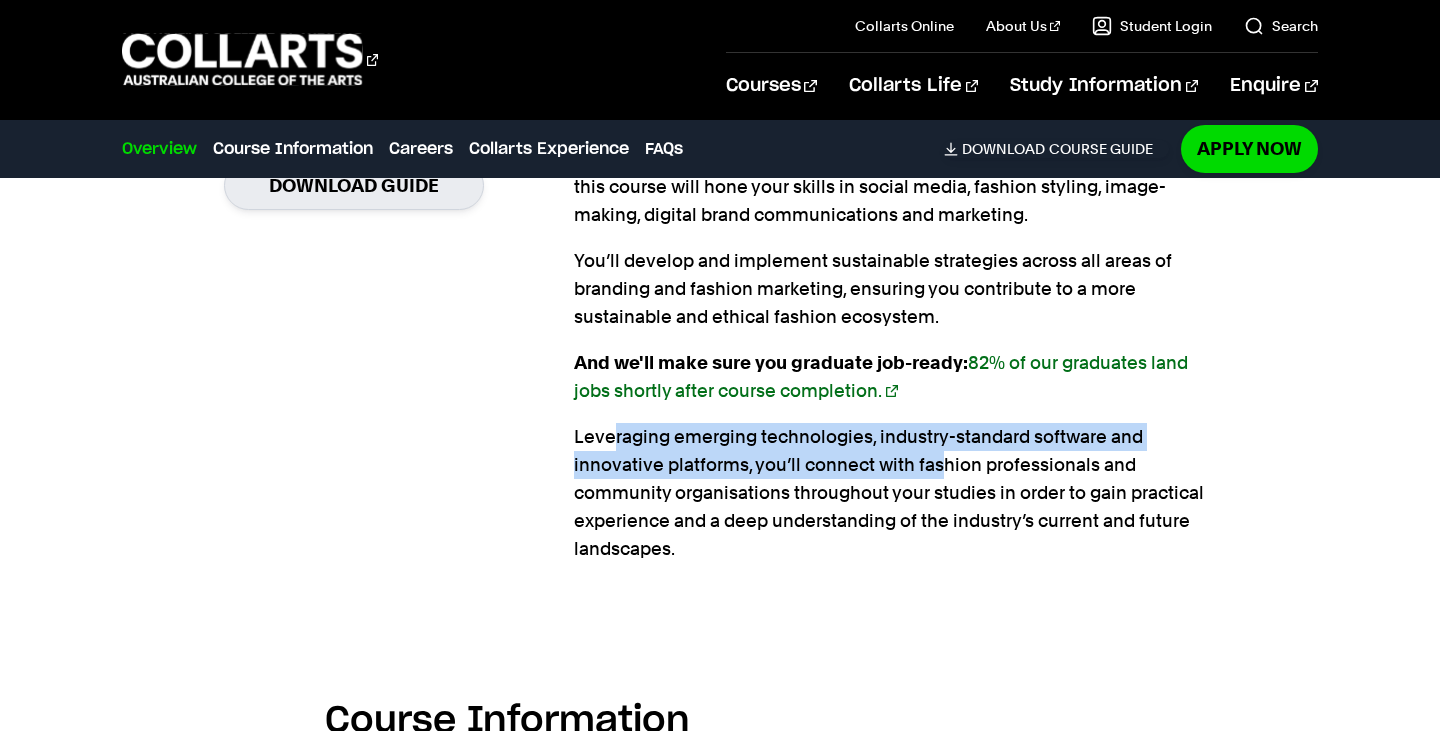 click on "Leveraging emerging technologies, industry-standard software and innovative platforms, you’ll connect with fashion professionals and community organisations throughout your studies in order to gain practical experience and a deep understanding of the industry’s current and future landscapes." at bounding box center [895, 493] 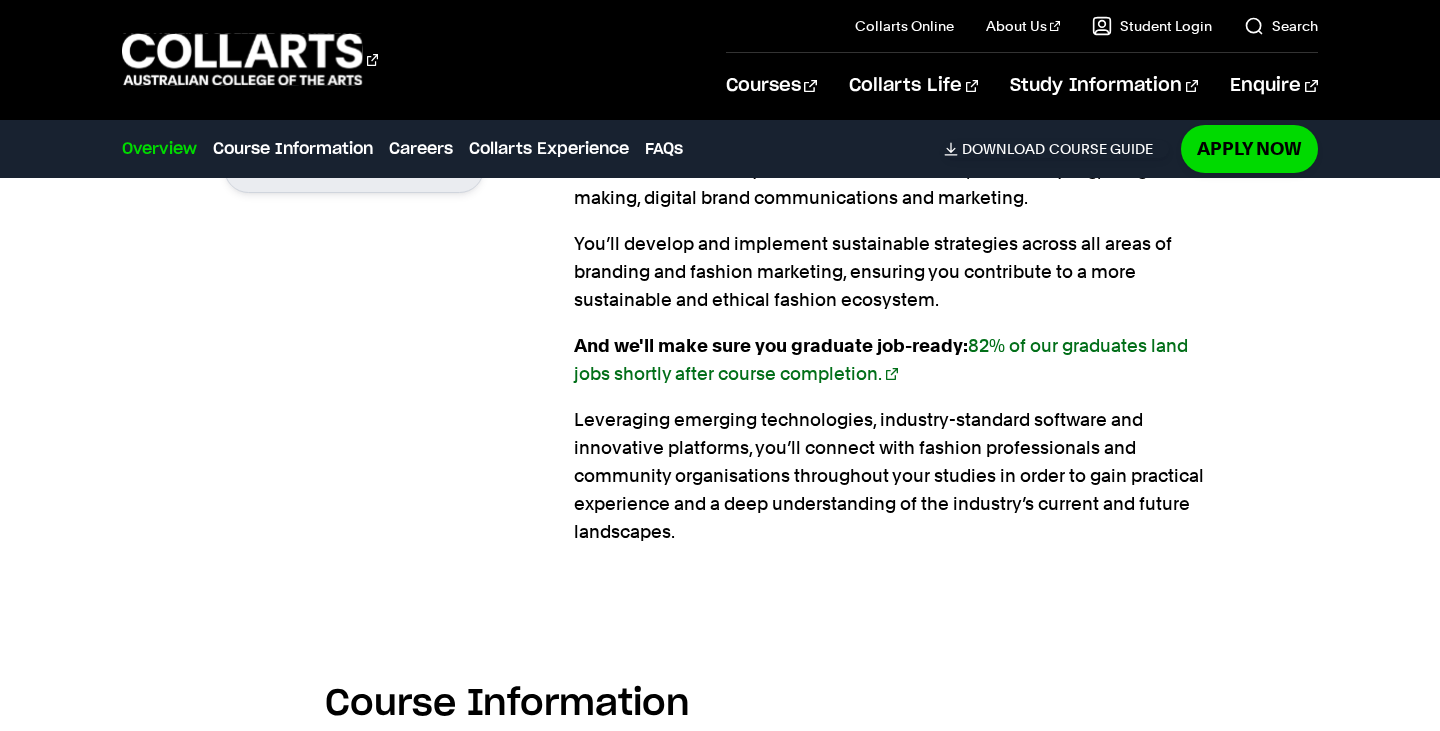 scroll, scrollTop: 1643, scrollLeft: 0, axis: vertical 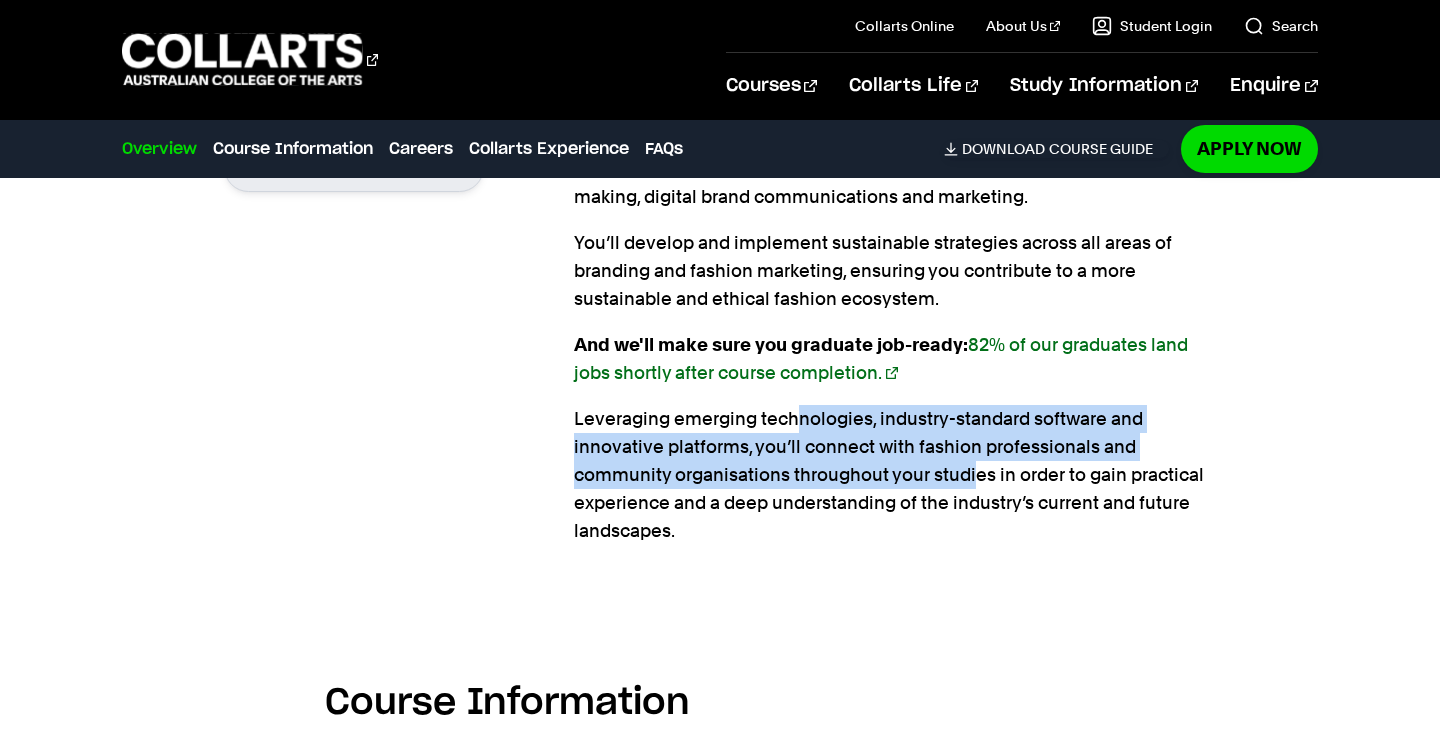 drag, startPoint x: 797, startPoint y: 405, endPoint x: 977, endPoint y: 484, distance: 196.57314 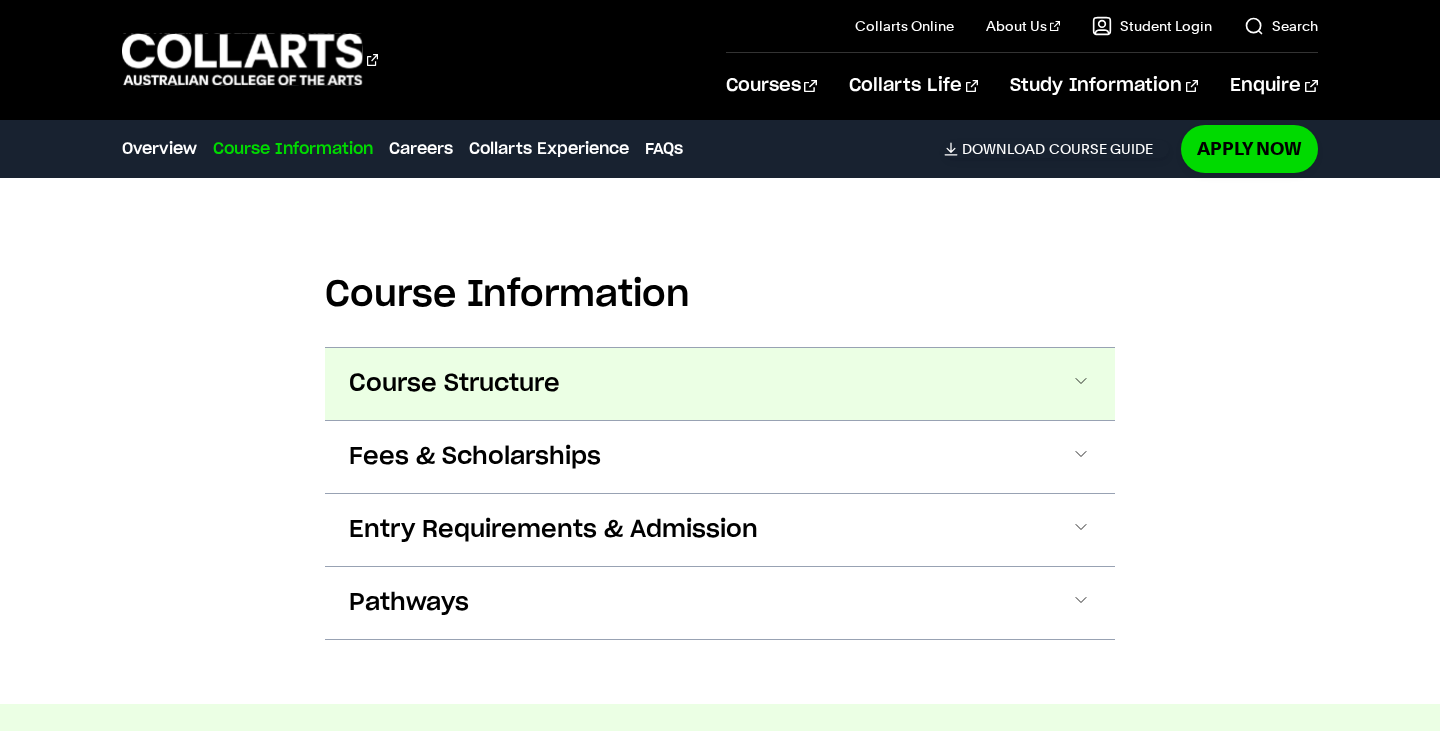 click on "Course Structure" at bounding box center [720, 384] 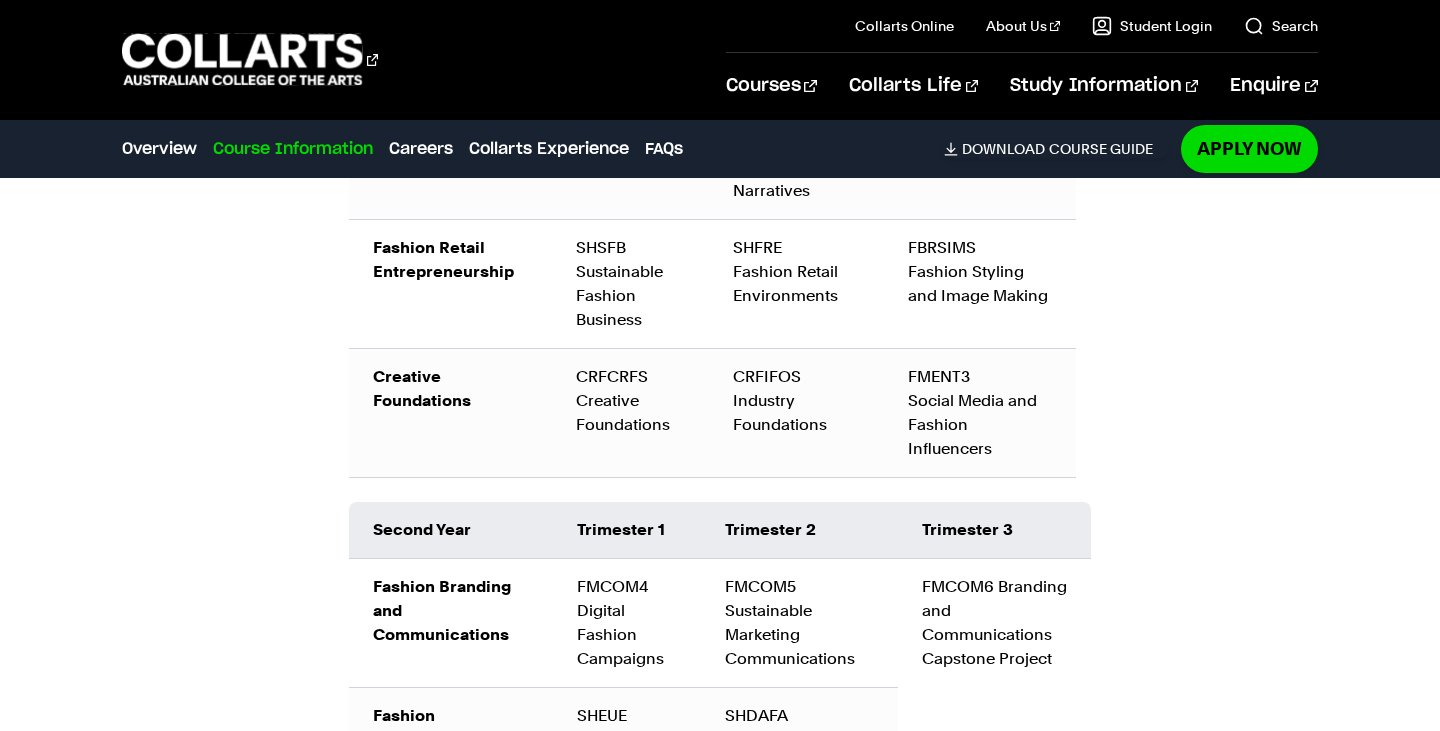scroll, scrollTop: 3041, scrollLeft: 0, axis: vertical 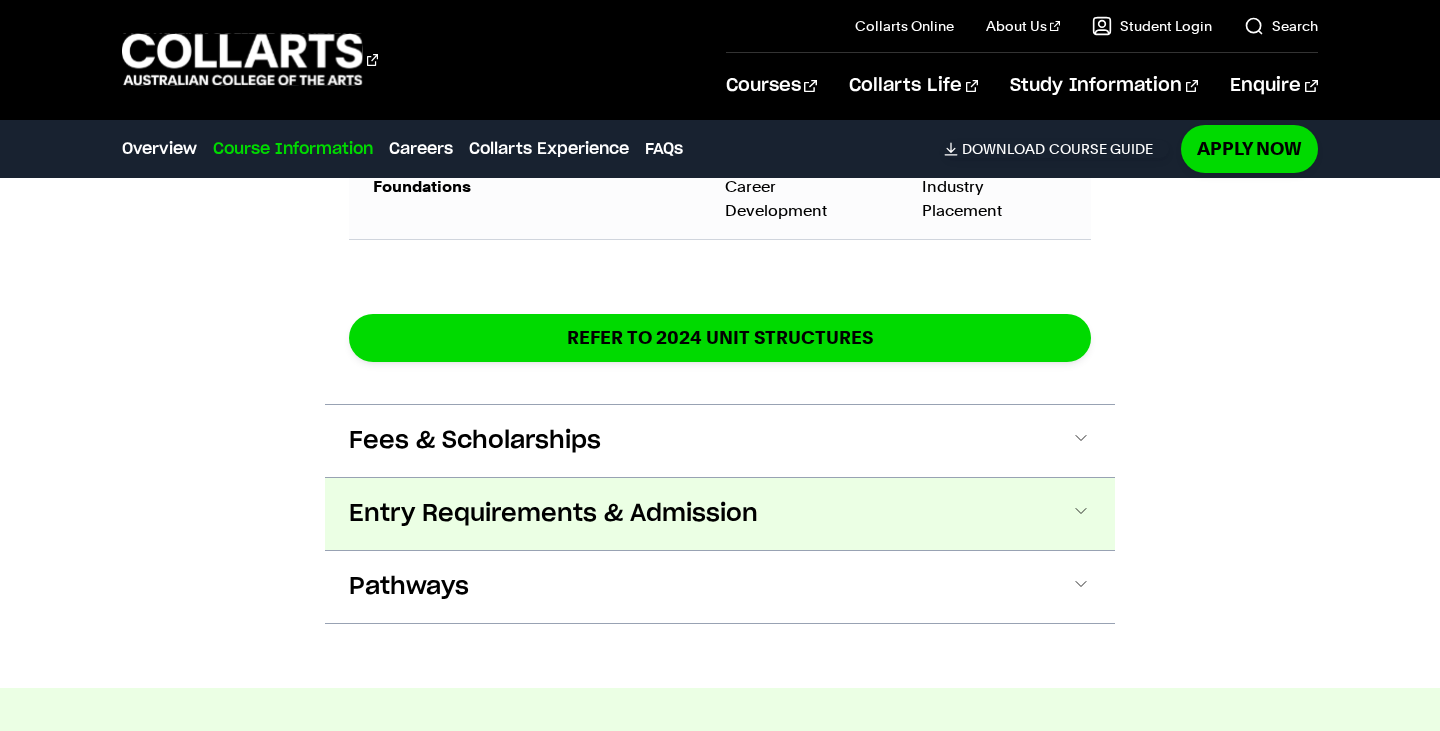 click on "Entry Requirements & Admission" at bounding box center (553, 514) 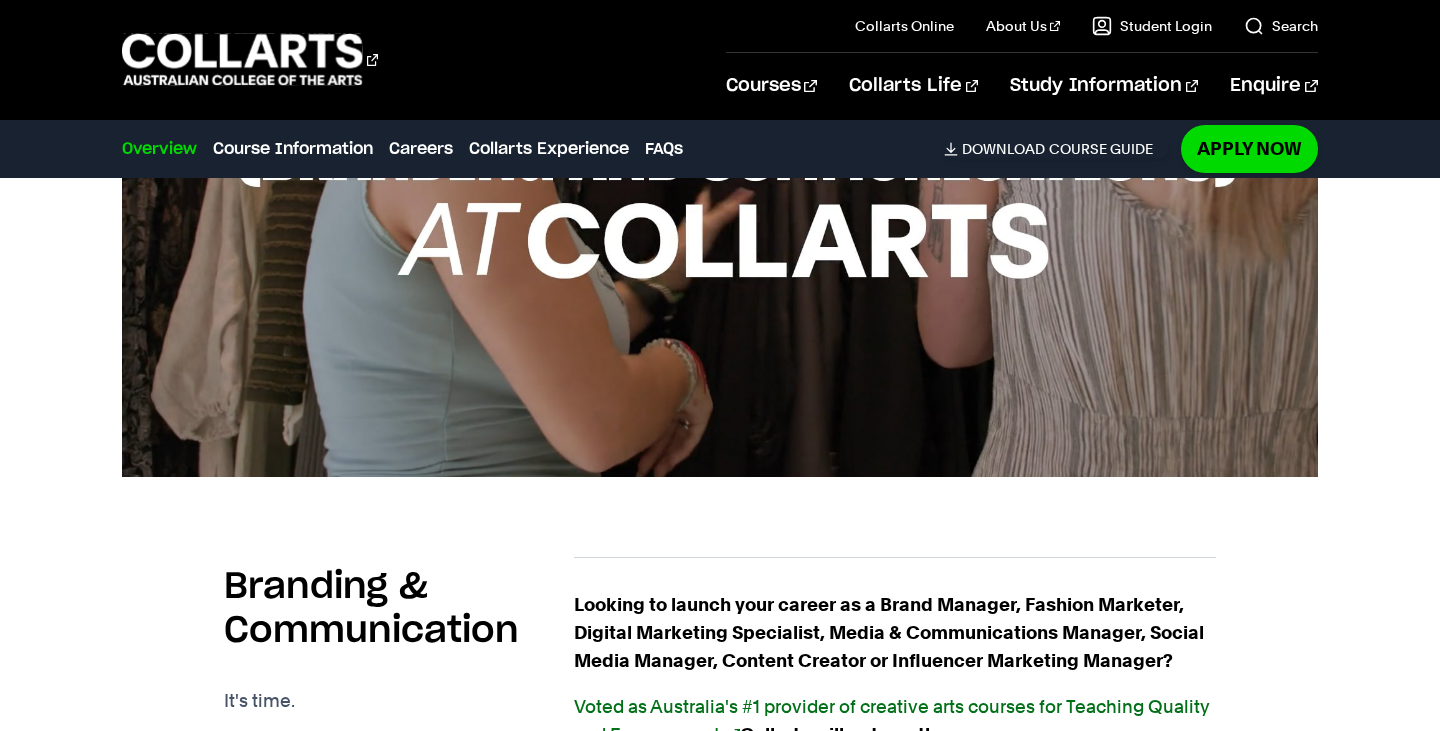 scroll, scrollTop: 0, scrollLeft: 0, axis: both 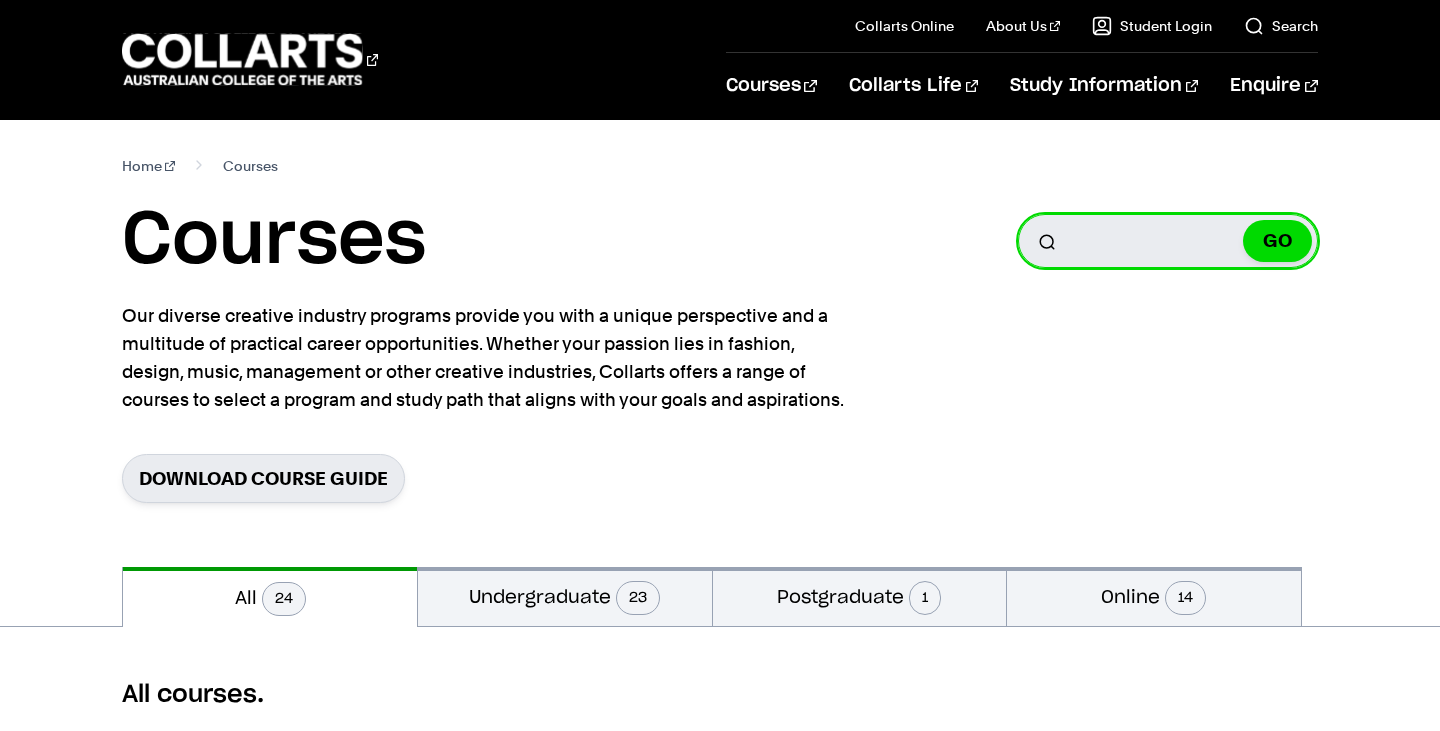 click on "Search for a course" at bounding box center [1168, 241] 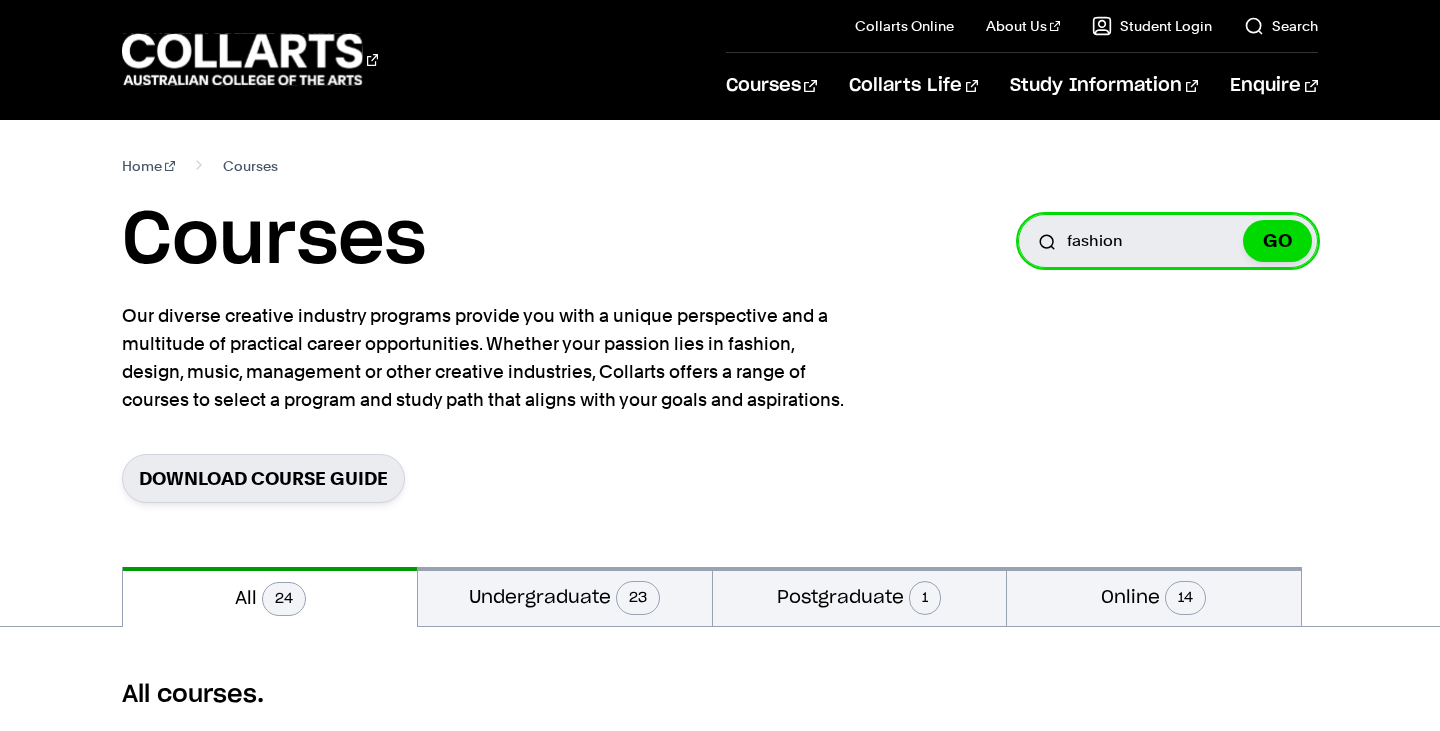 type on "fashion" 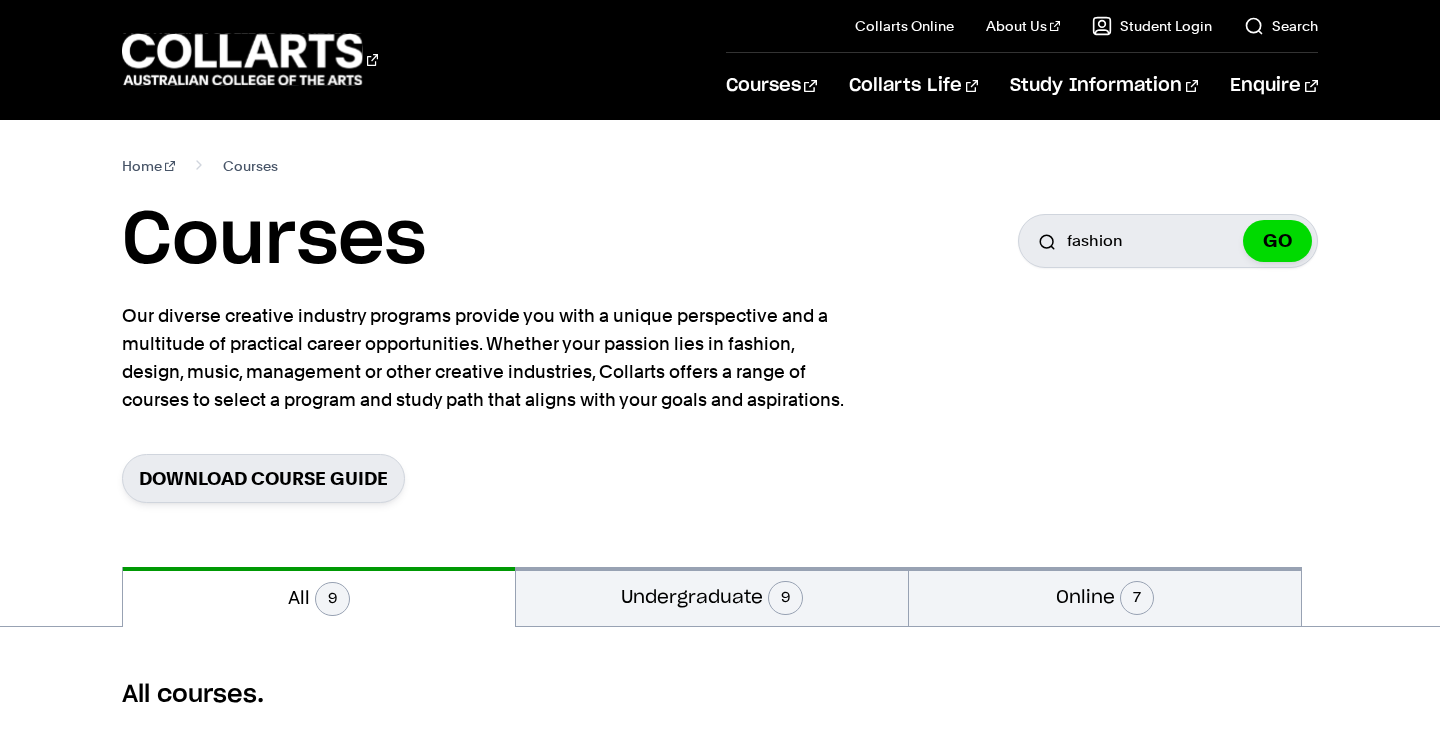 scroll, scrollTop: 0, scrollLeft: 0, axis: both 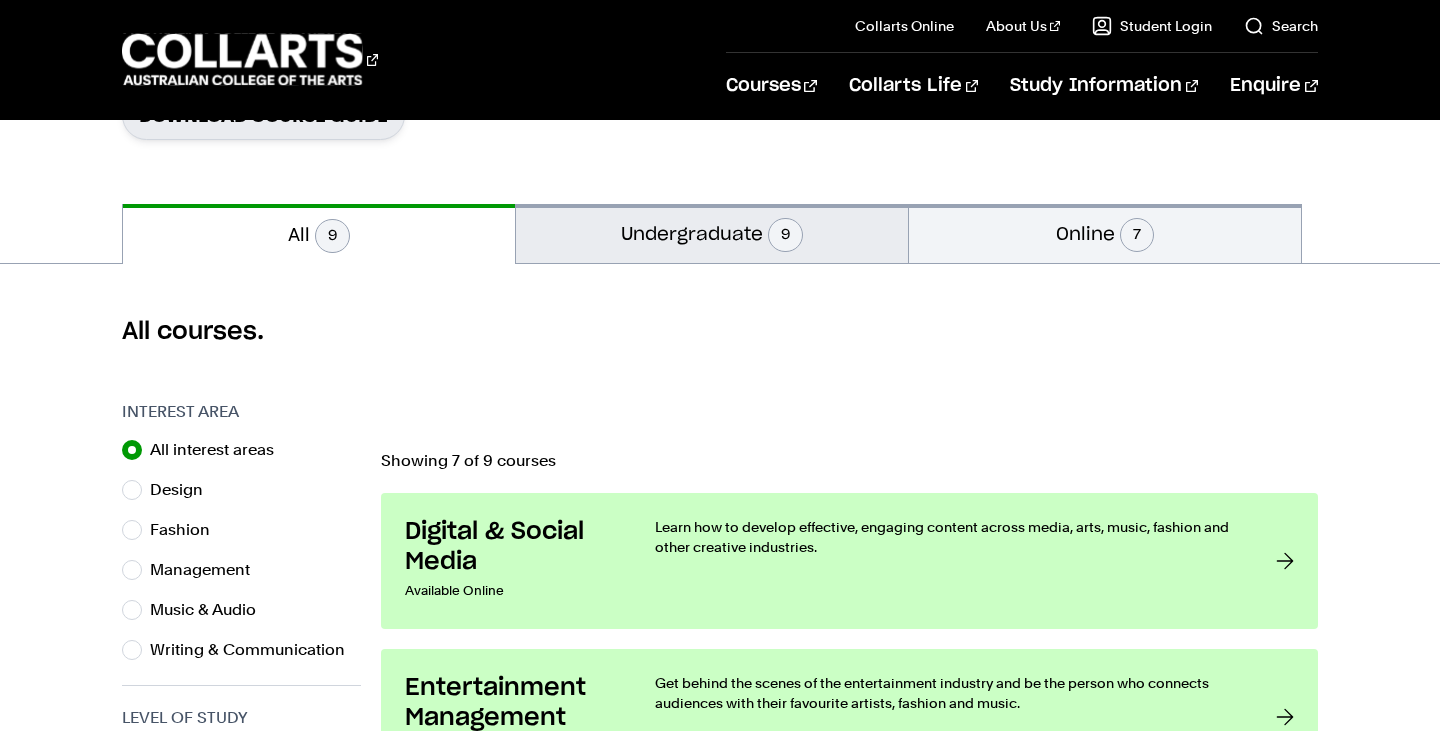 click on "Undergraduate  9" at bounding box center (712, 233) 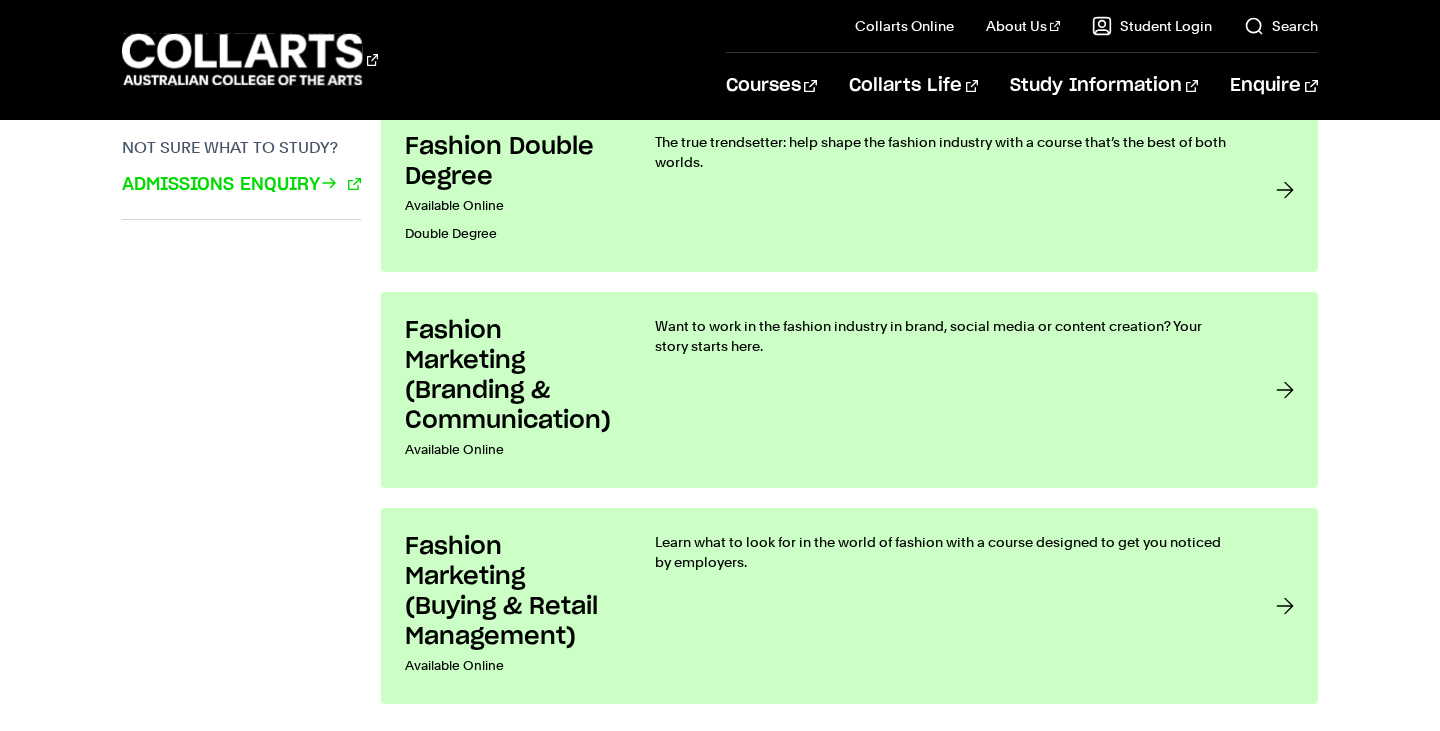 scroll, scrollTop: 1221, scrollLeft: 0, axis: vertical 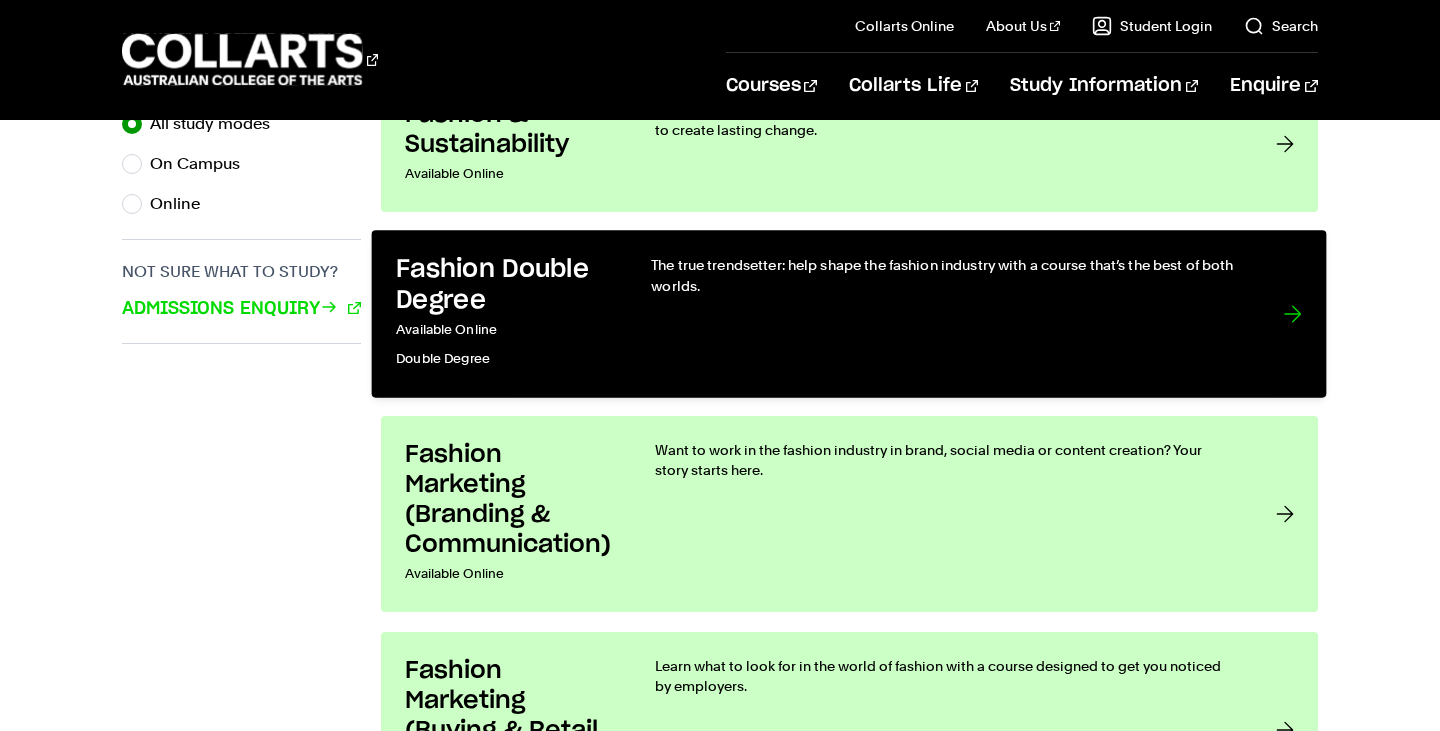 click on "Fashion Double Degree" at bounding box center (504, 285) 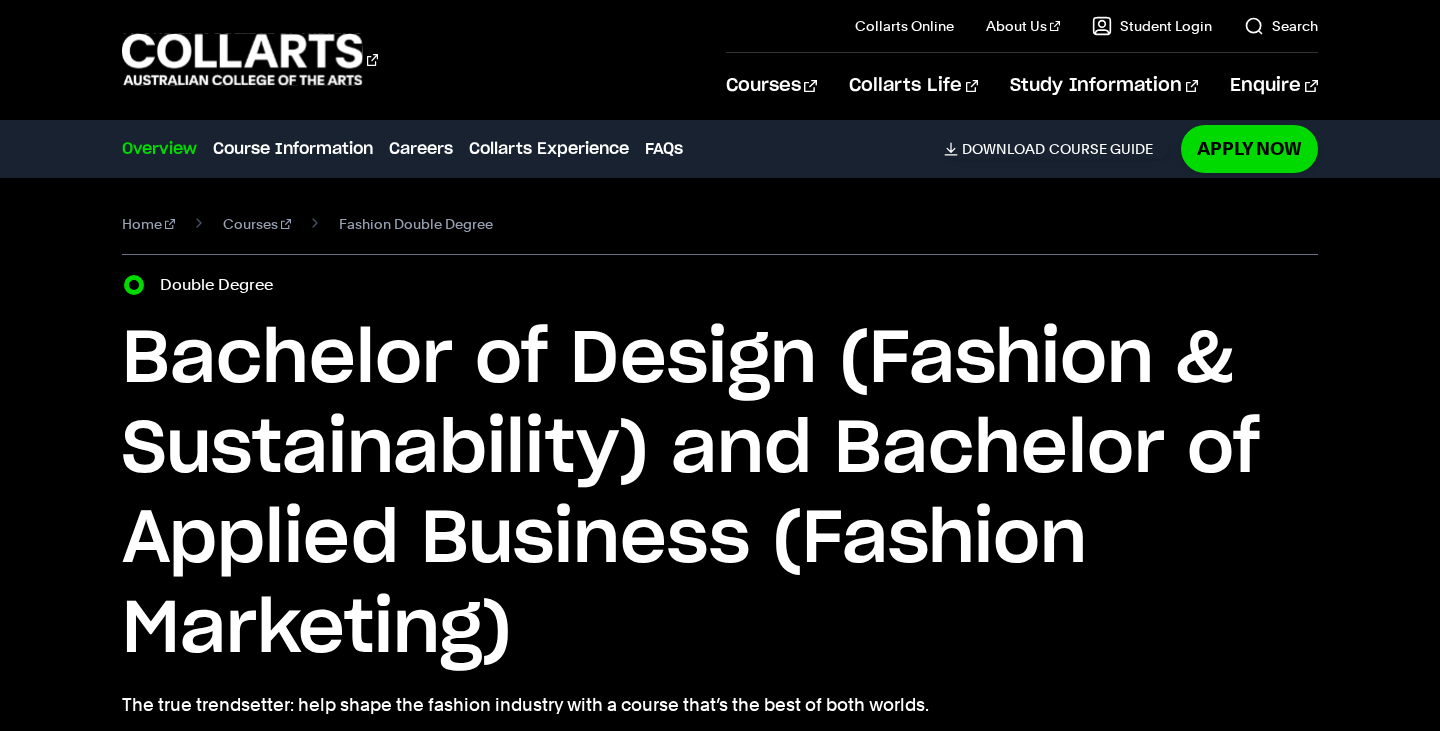 scroll, scrollTop: 0, scrollLeft: 0, axis: both 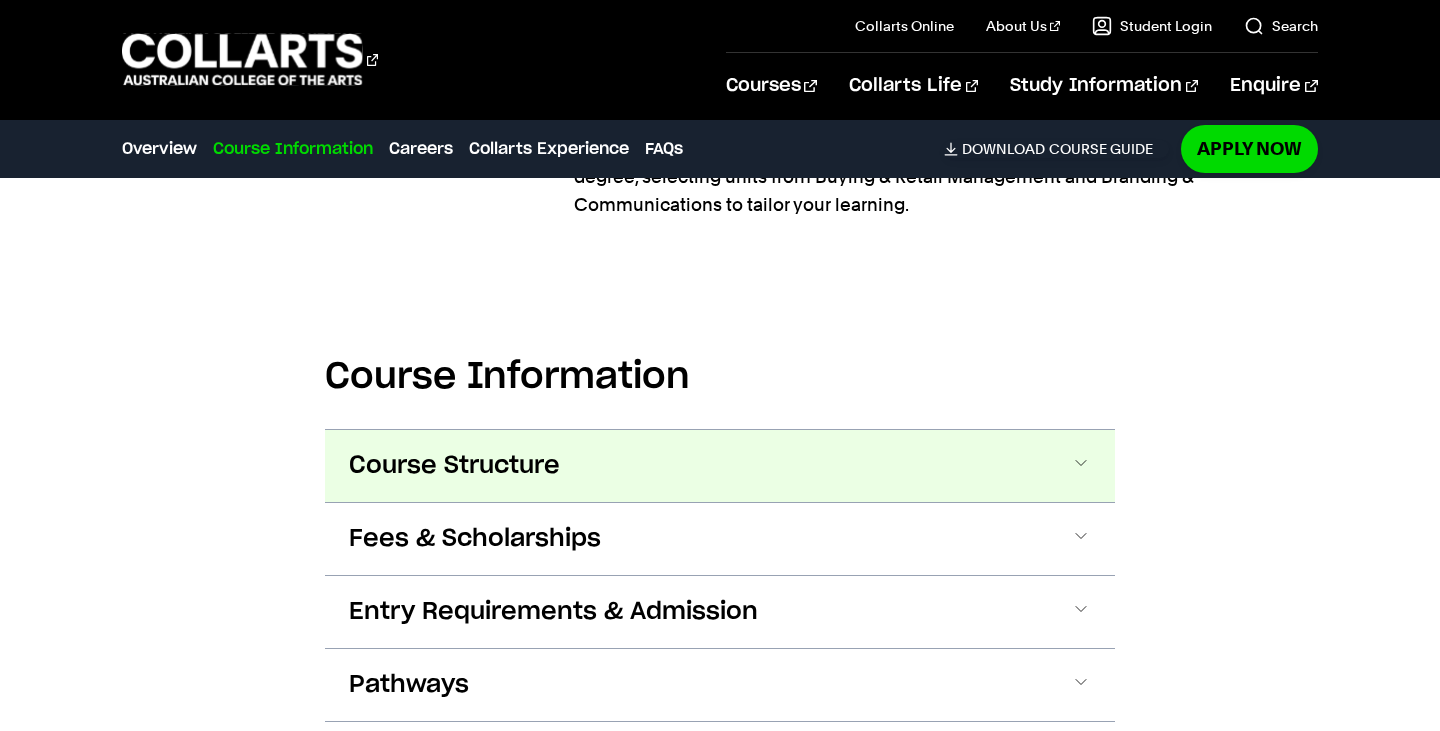 click on "Course Structure" at bounding box center [720, 466] 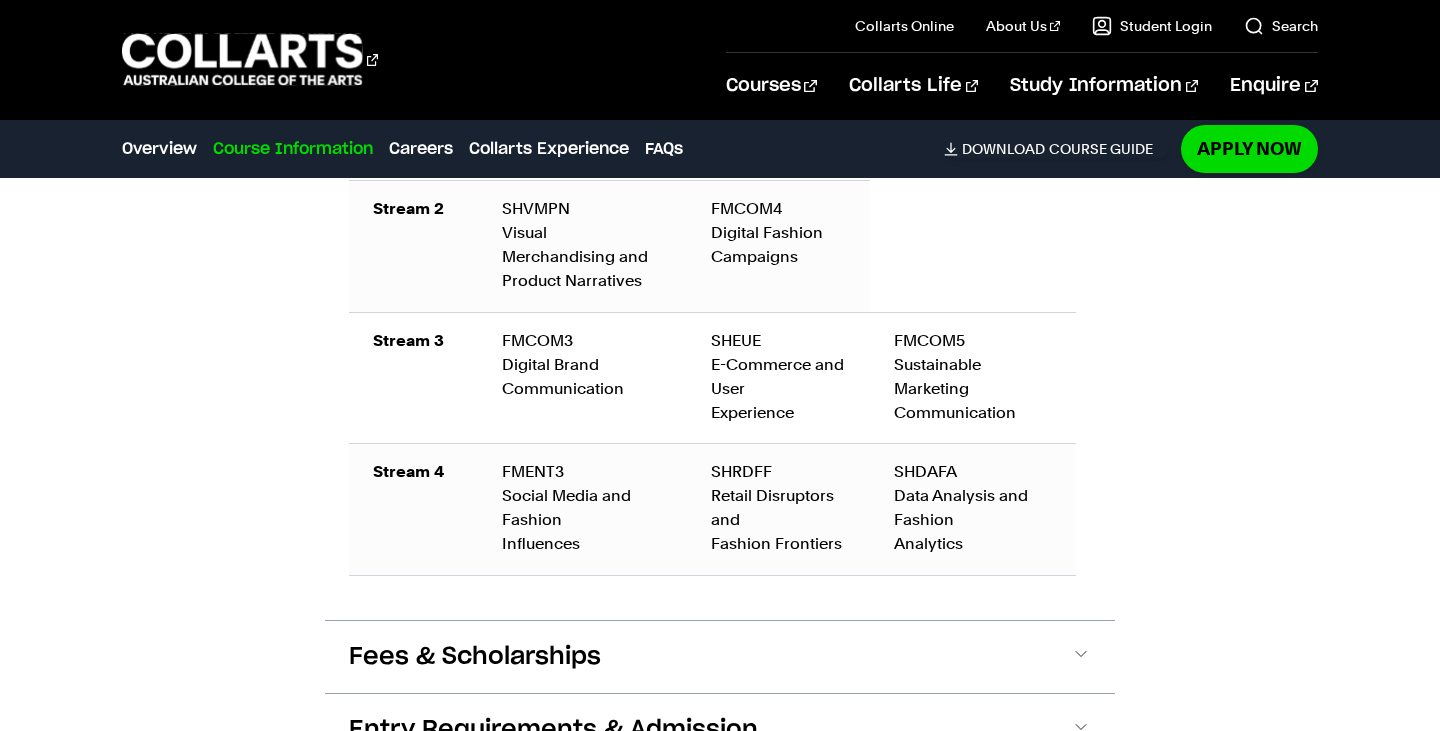 scroll, scrollTop: 3877, scrollLeft: 0, axis: vertical 